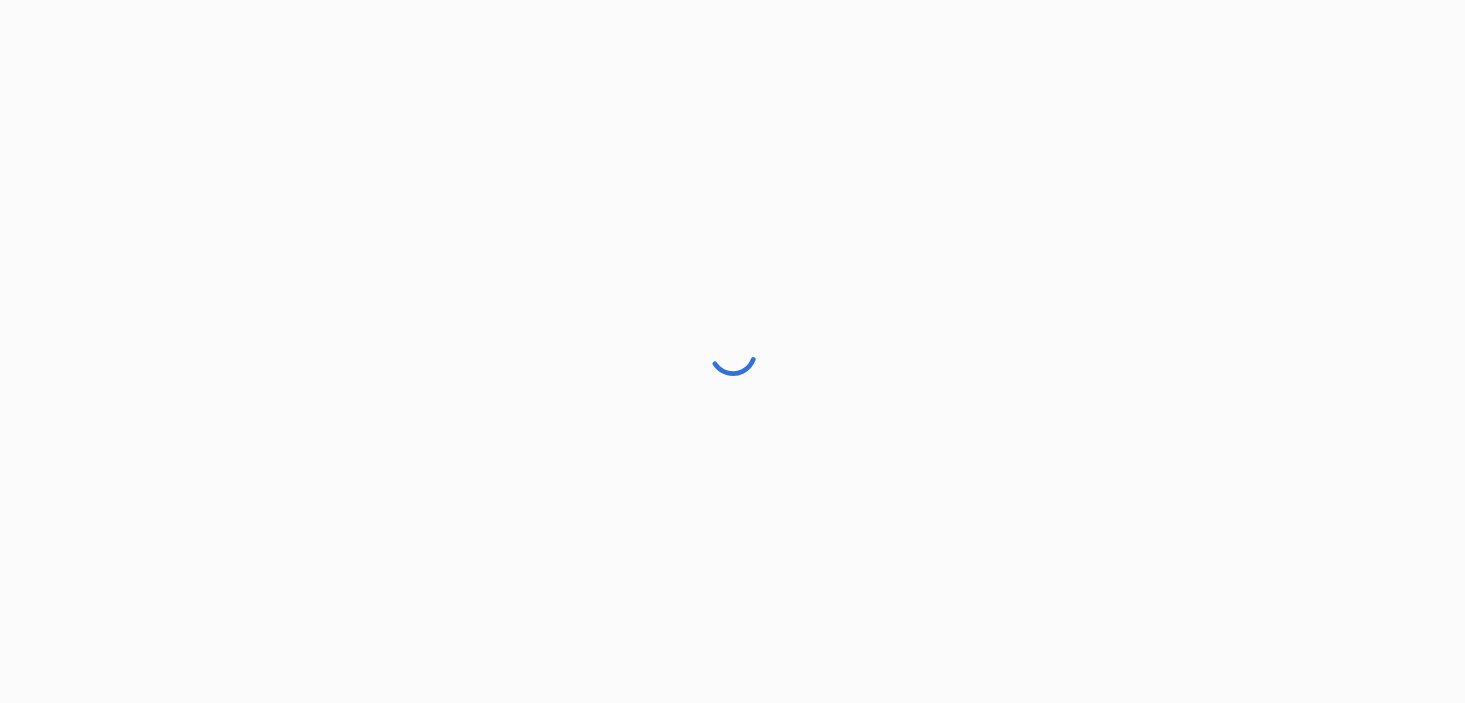 scroll, scrollTop: 0, scrollLeft: 0, axis: both 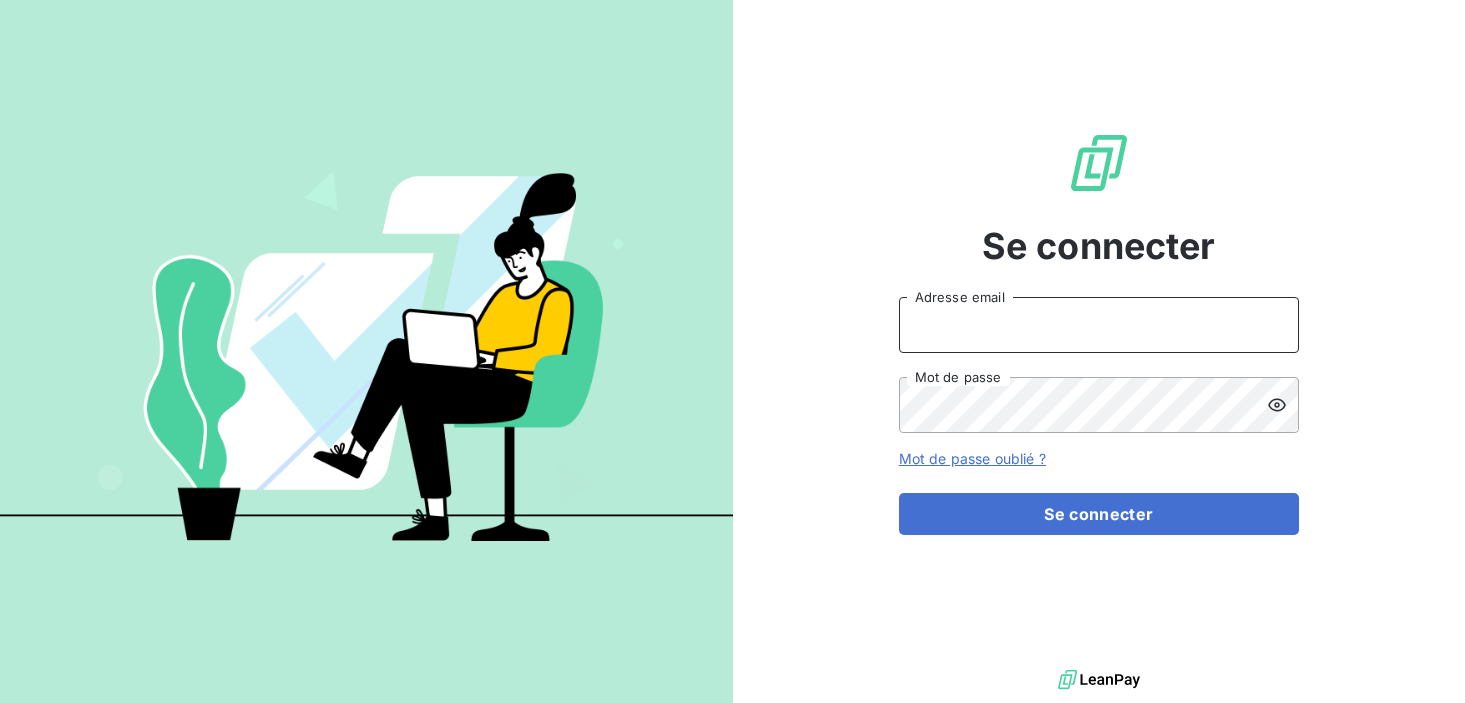 click on "Adresse email" at bounding box center (1099, 325) 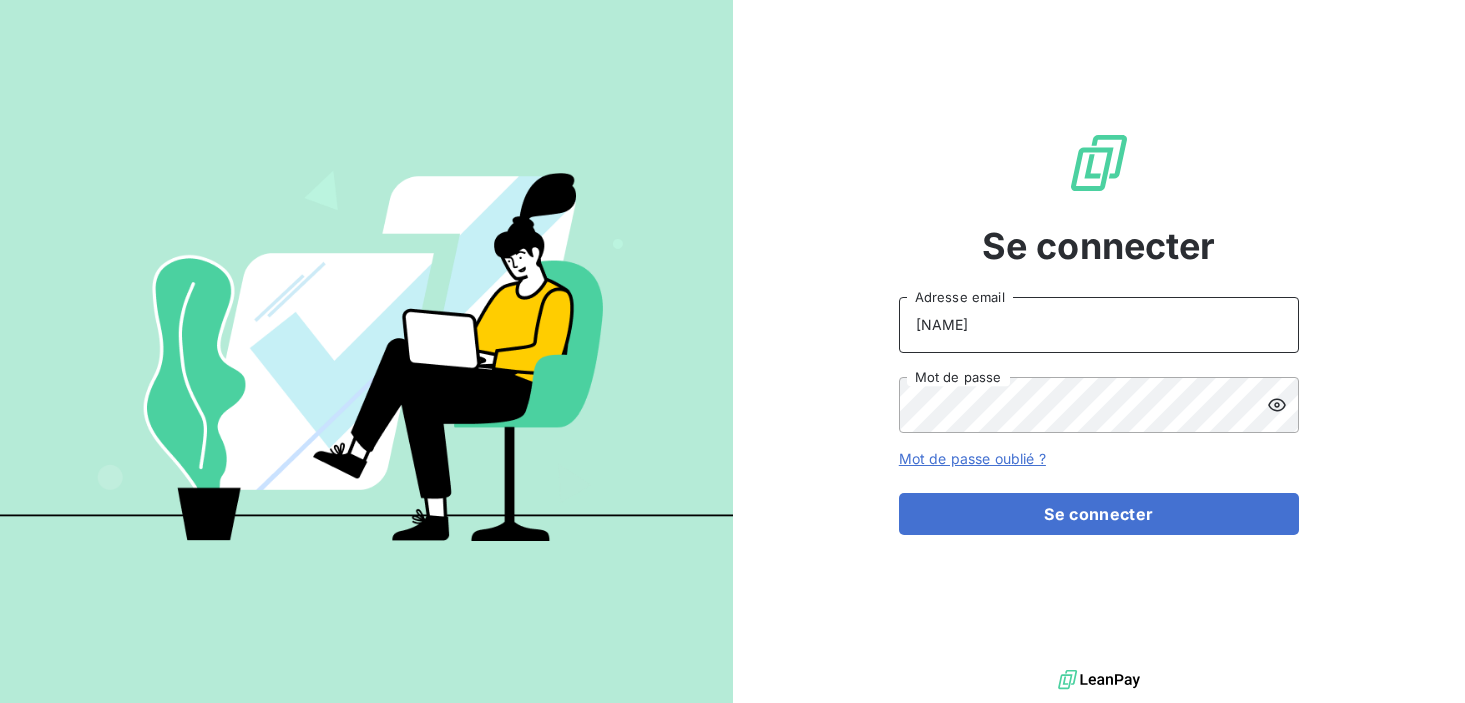 type on "[NAME]@[example.com]" 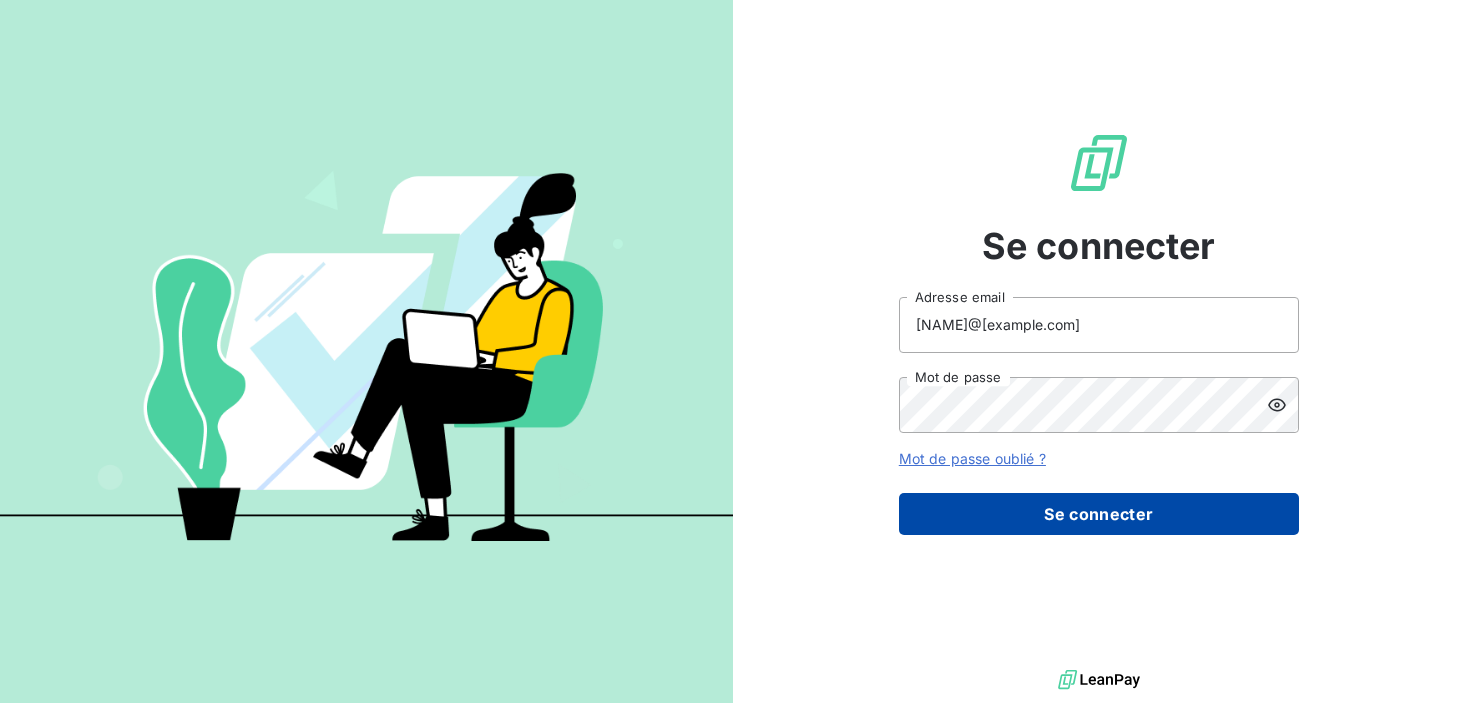 click on "Se connecter" at bounding box center (1099, 514) 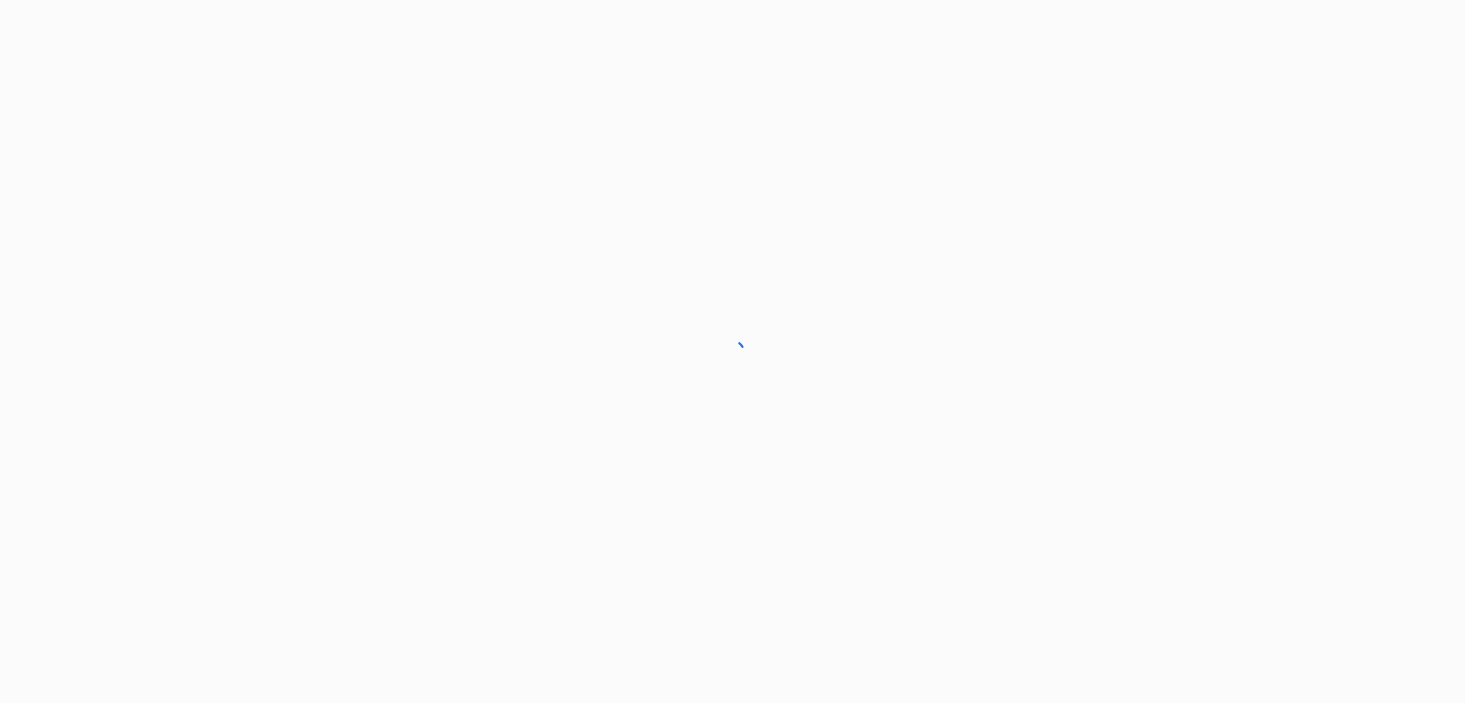 scroll, scrollTop: 0, scrollLeft: 0, axis: both 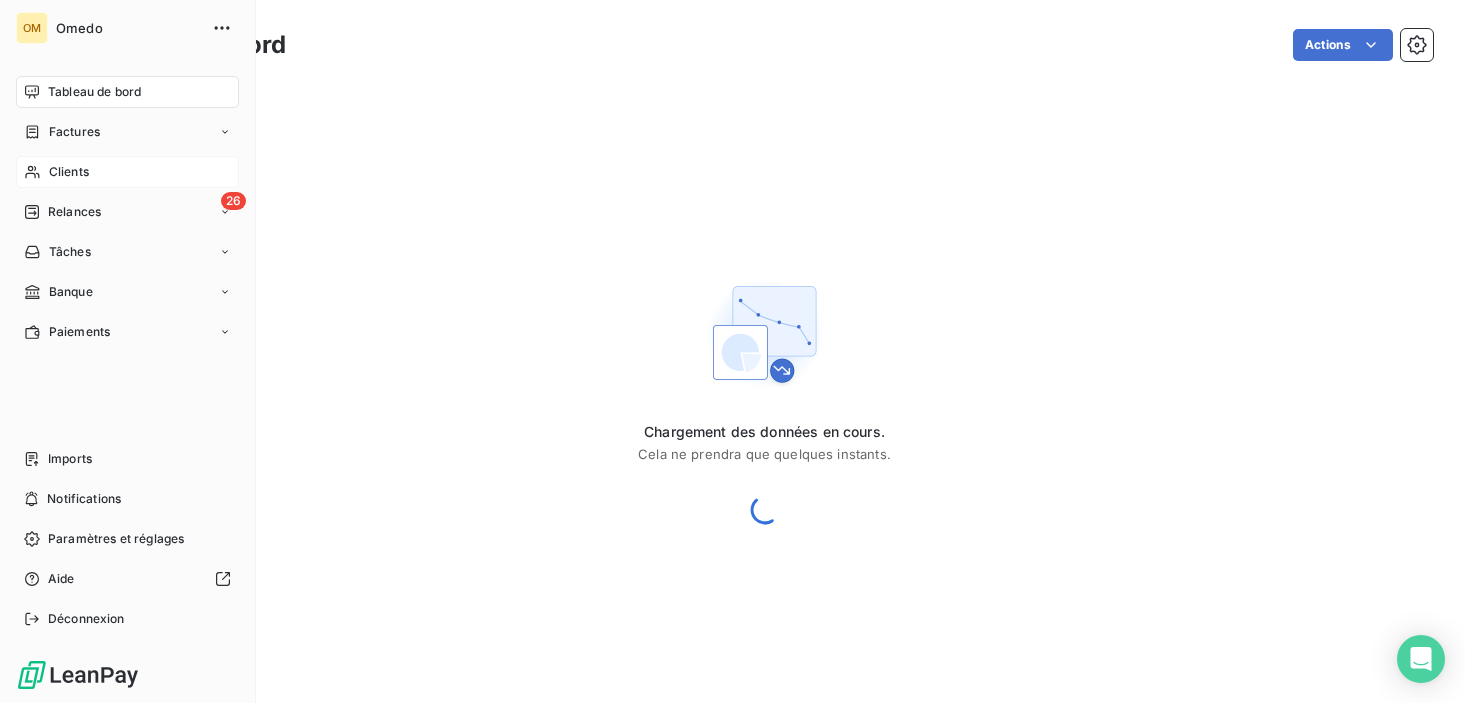 click on "Clients" at bounding box center [127, 172] 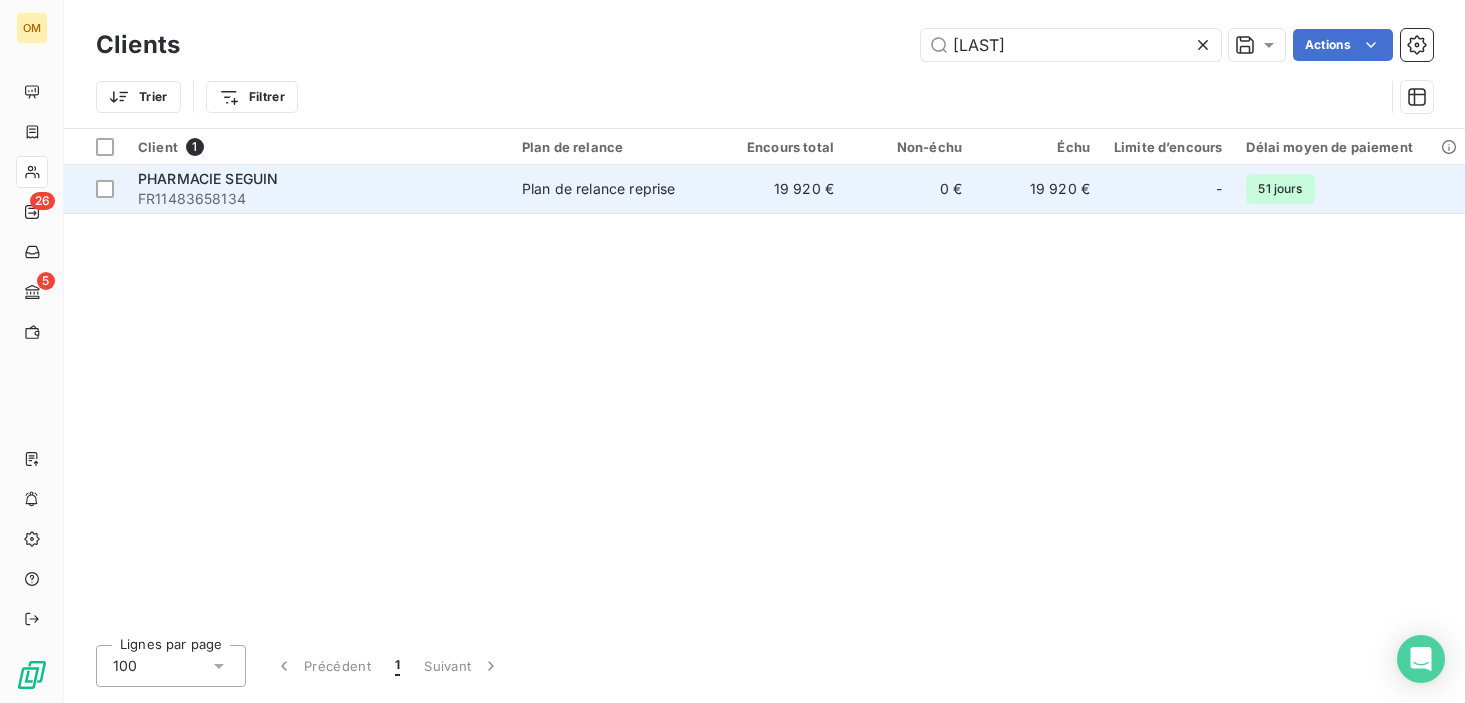 type on "[LAST]" 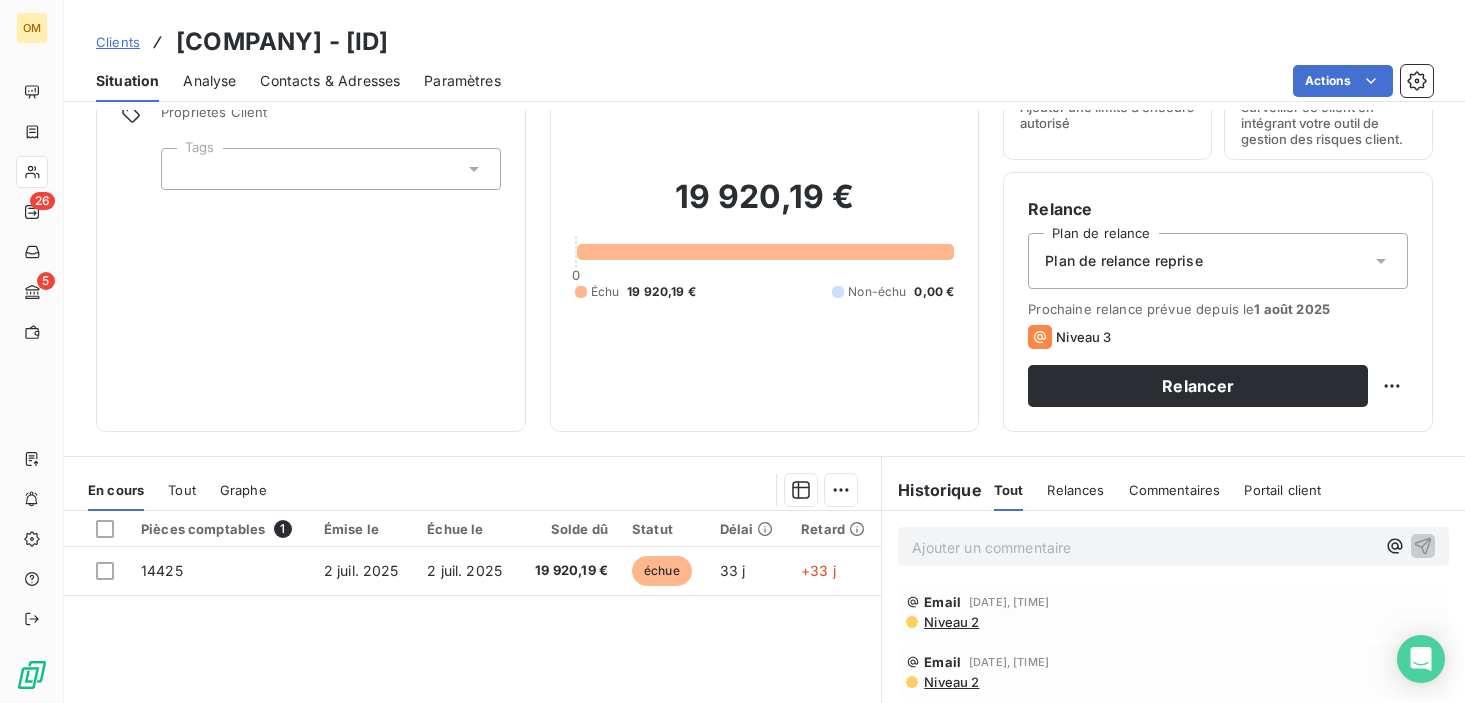 scroll, scrollTop: 353, scrollLeft: 0, axis: vertical 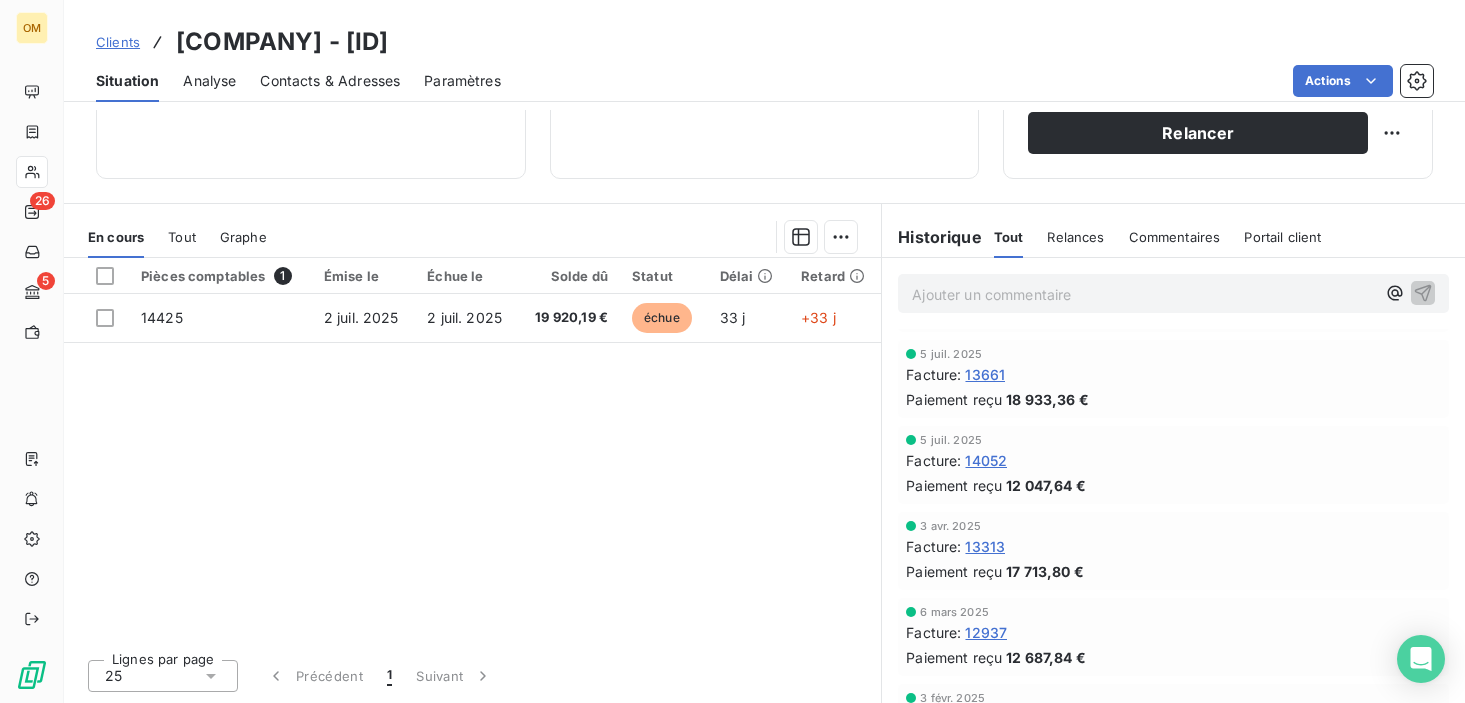 click on "13313" at bounding box center (985, 546) 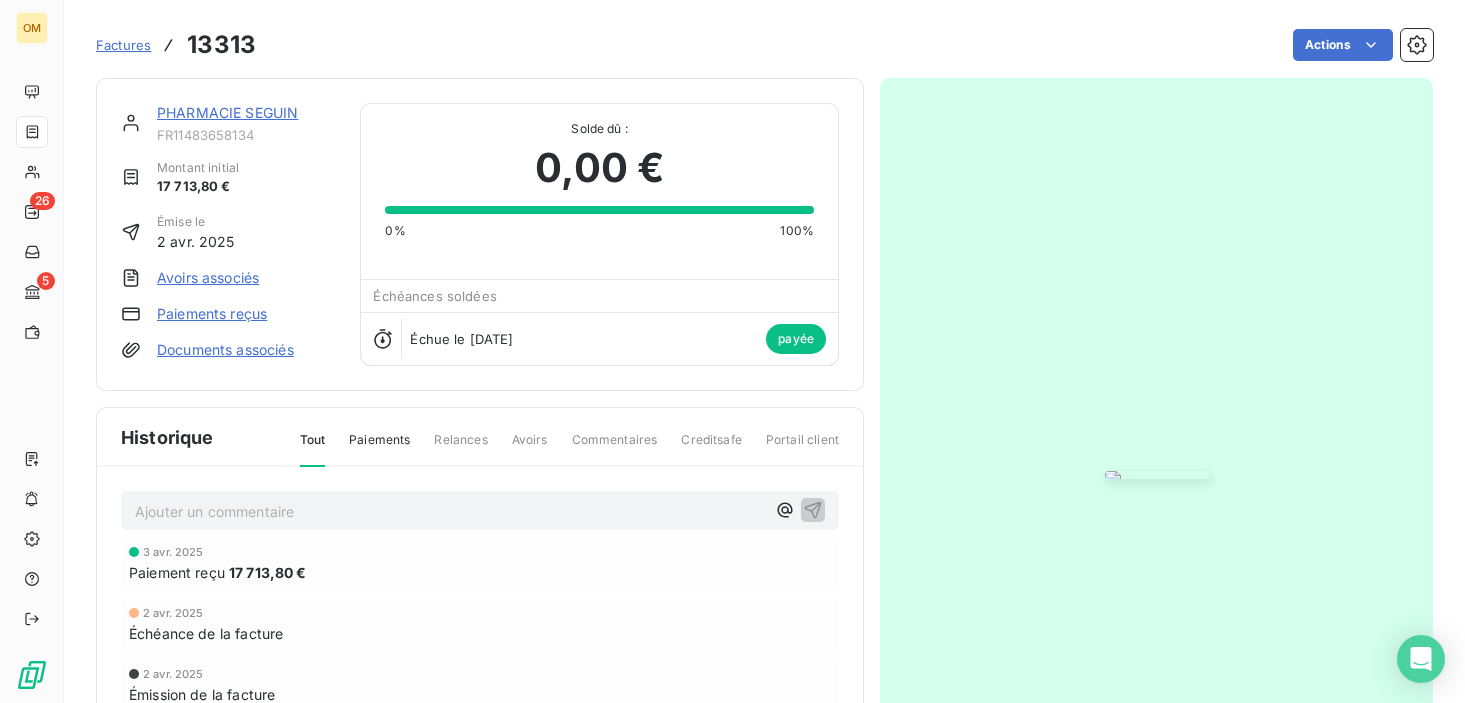 click at bounding box center [1157, 475] 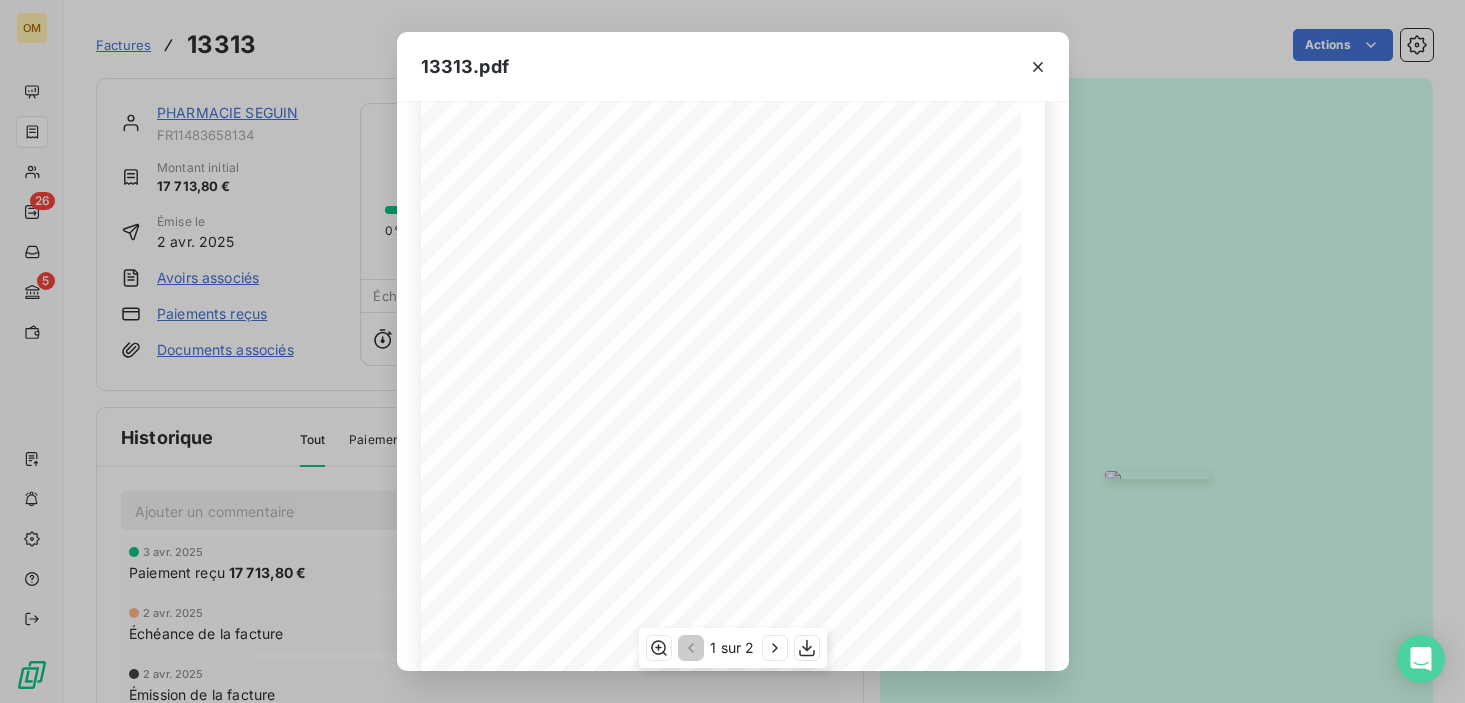 scroll, scrollTop: 327, scrollLeft: 0, axis: vertical 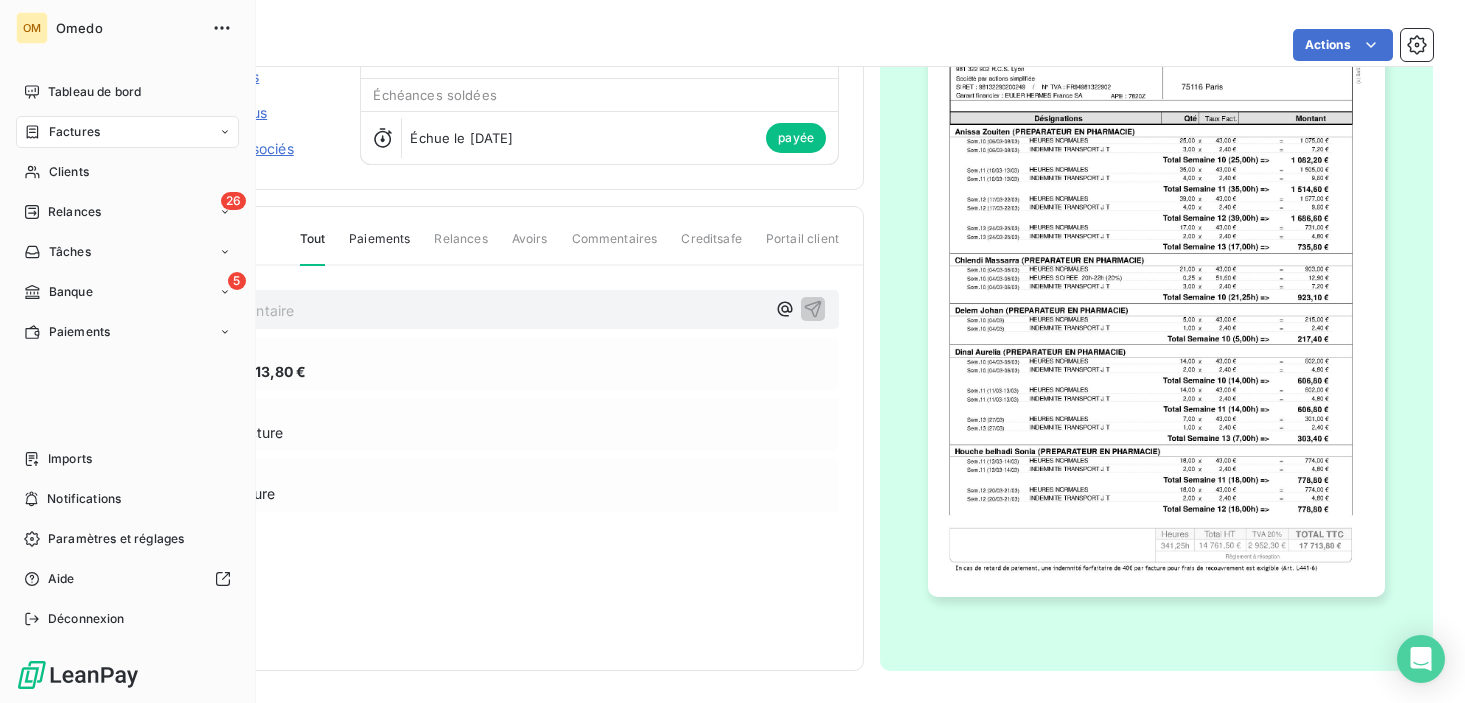 click on "Factures" at bounding box center [74, 132] 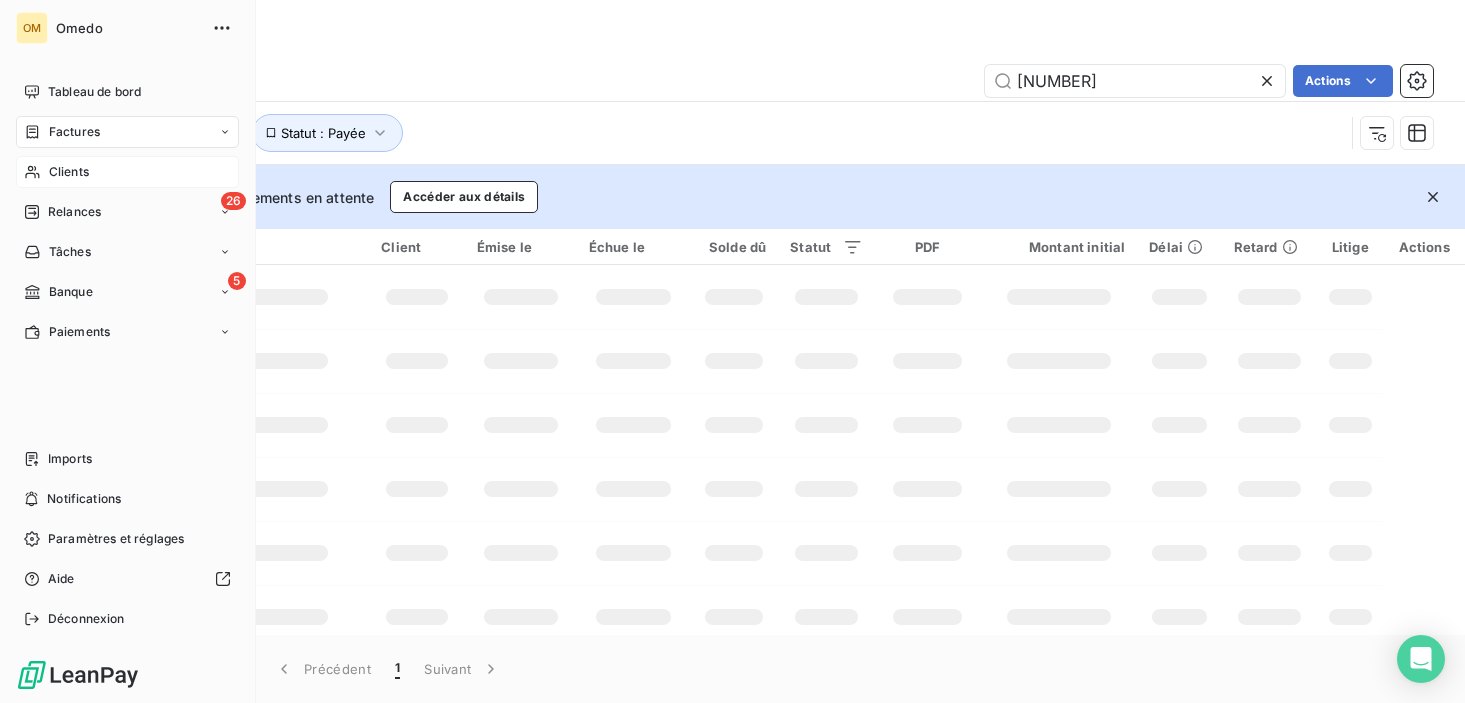 click on "Clients" at bounding box center (69, 172) 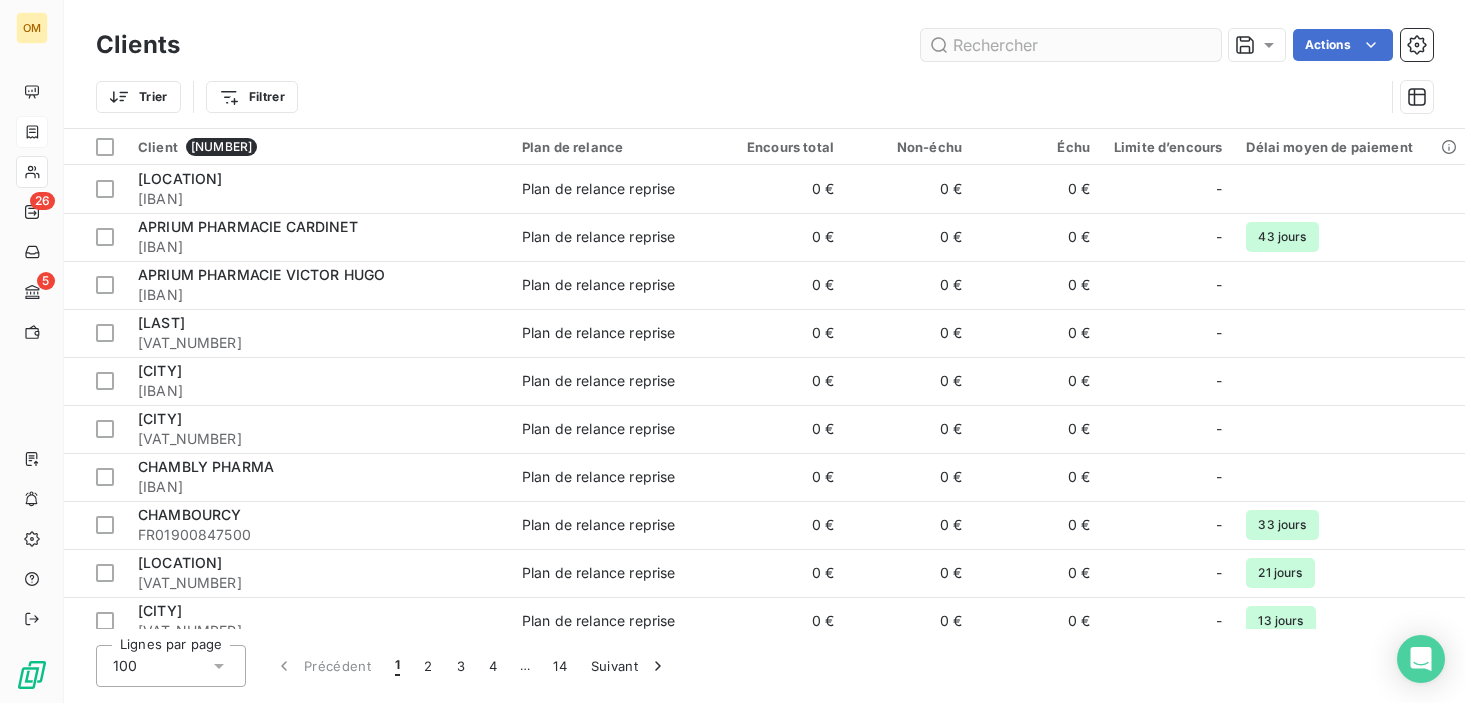 click at bounding box center (1071, 45) 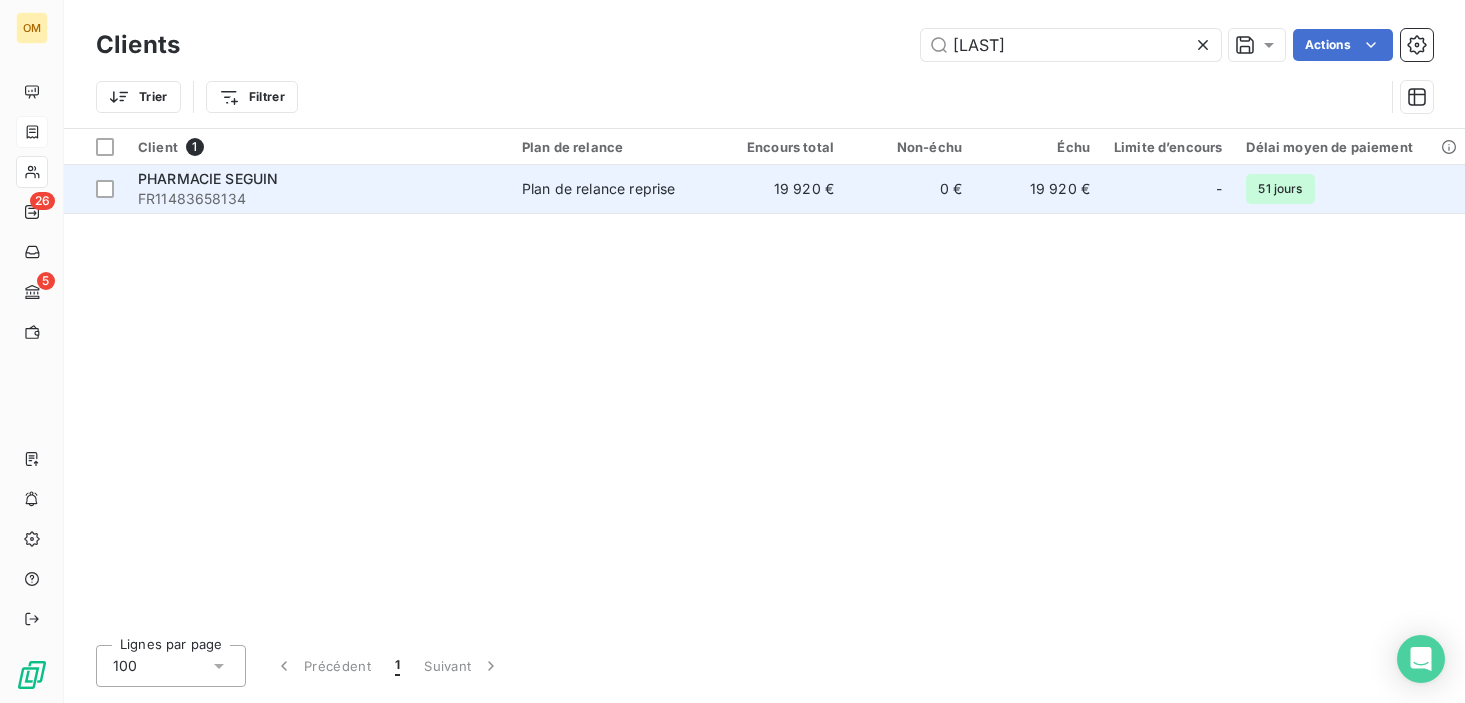 type on "[LAST]" 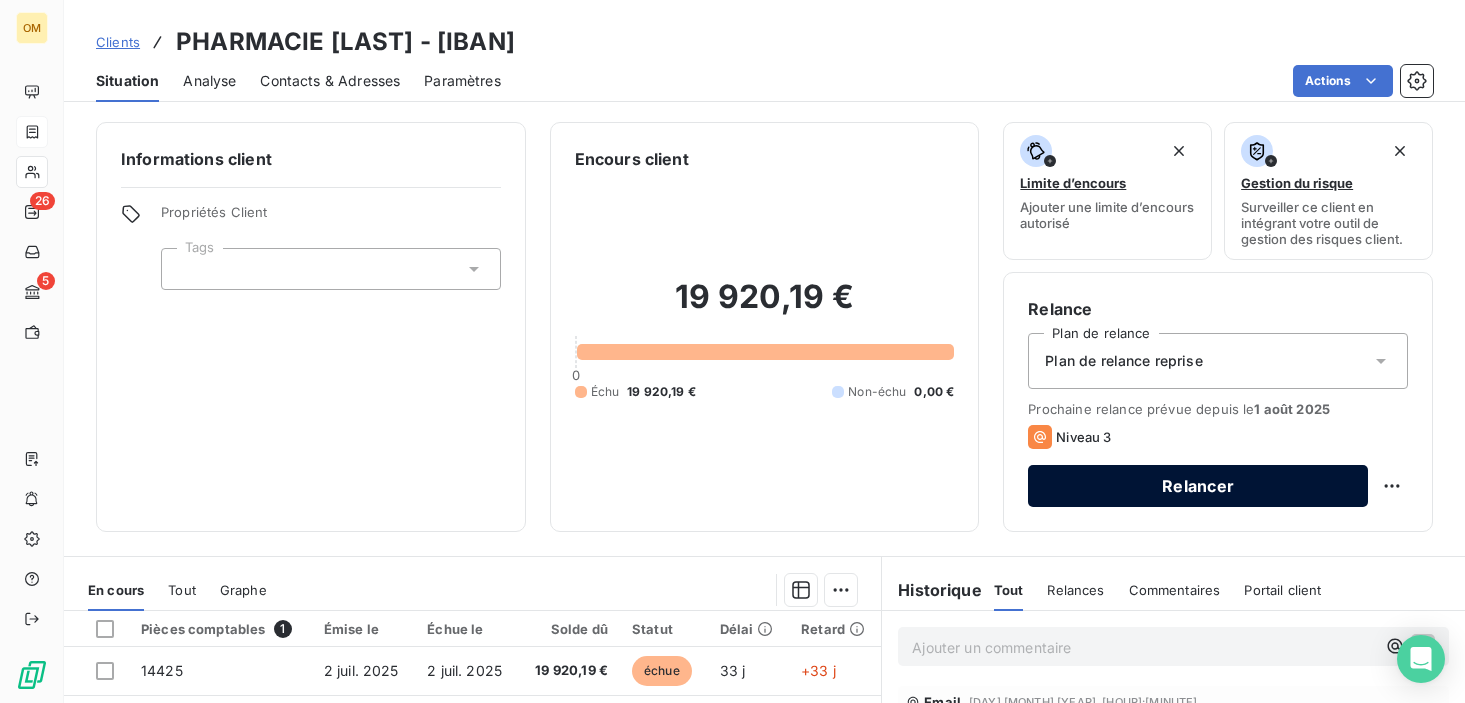 scroll, scrollTop: 322, scrollLeft: 0, axis: vertical 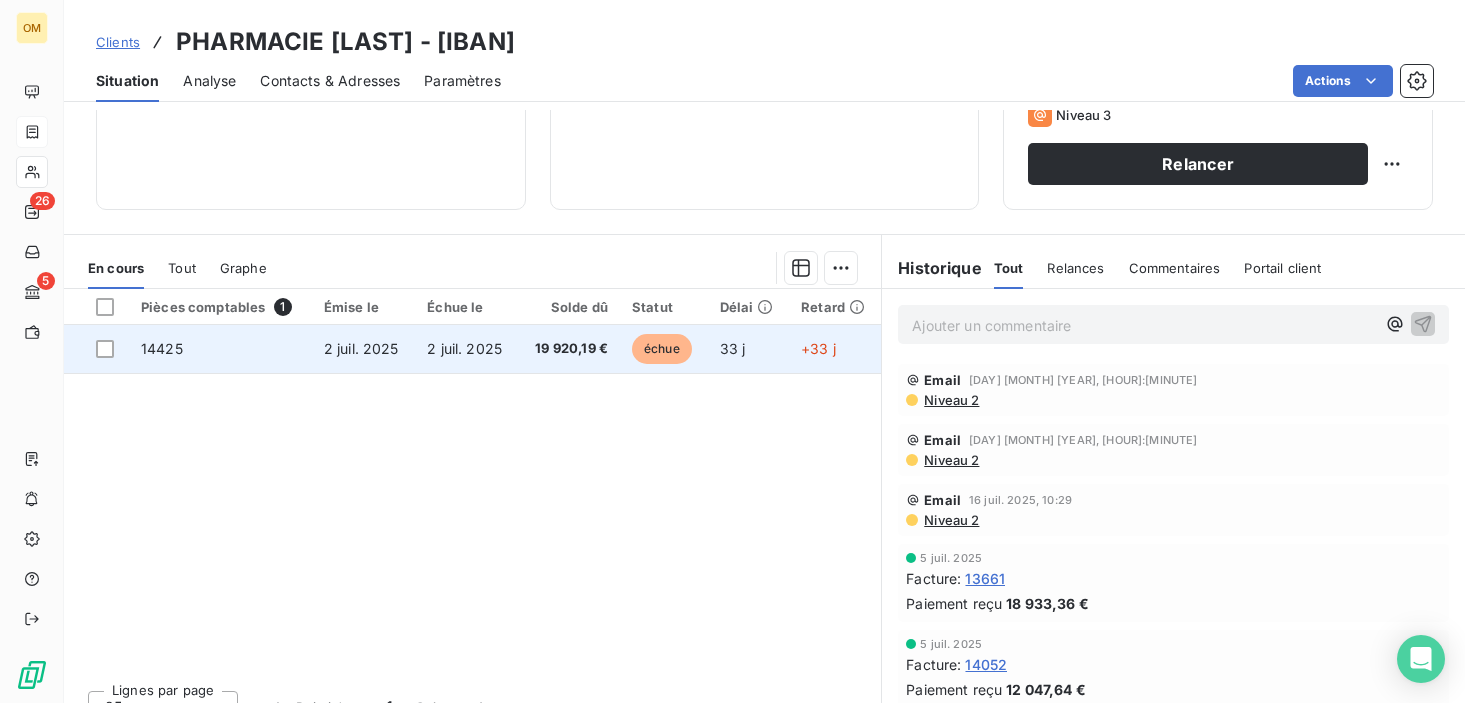 click on "2 juil. 2025" at bounding box center [464, 348] 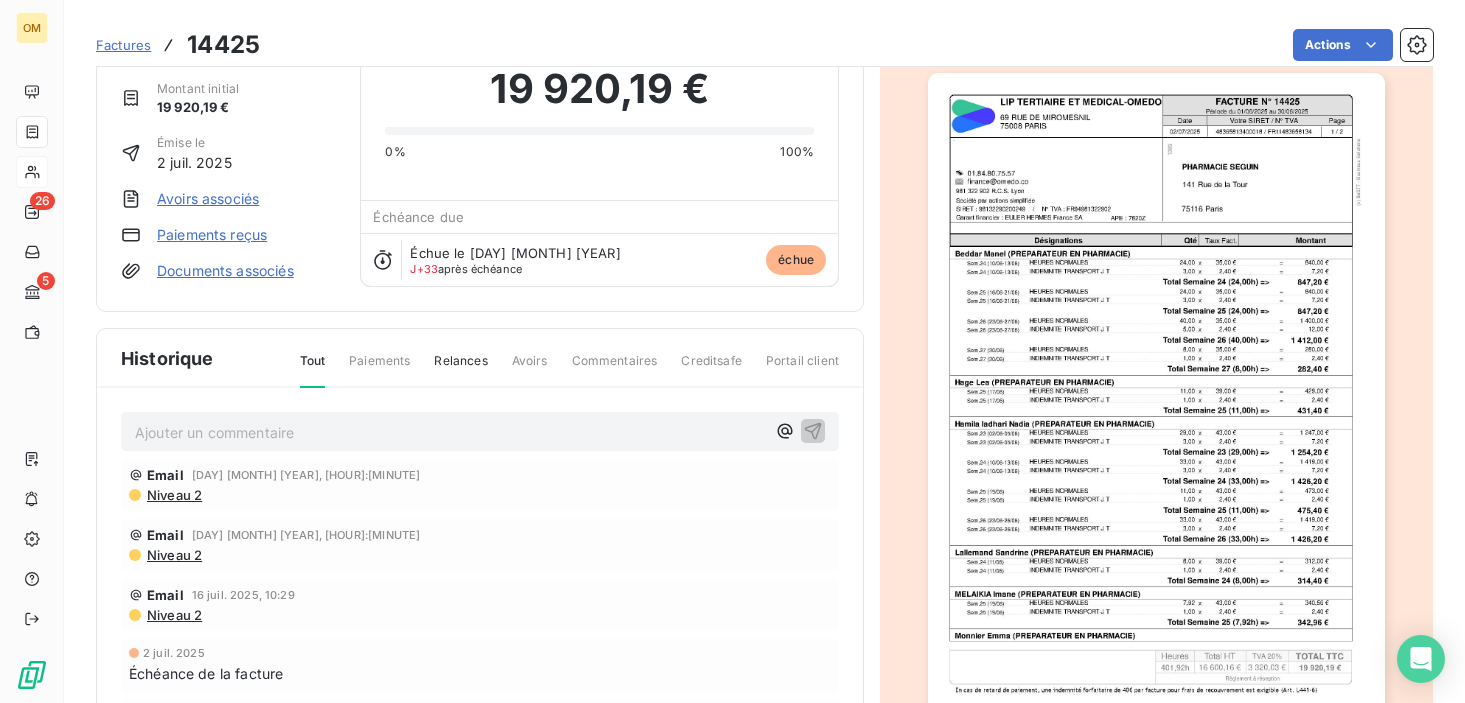 scroll, scrollTop: 0, scrollLeft: 0, axis: both 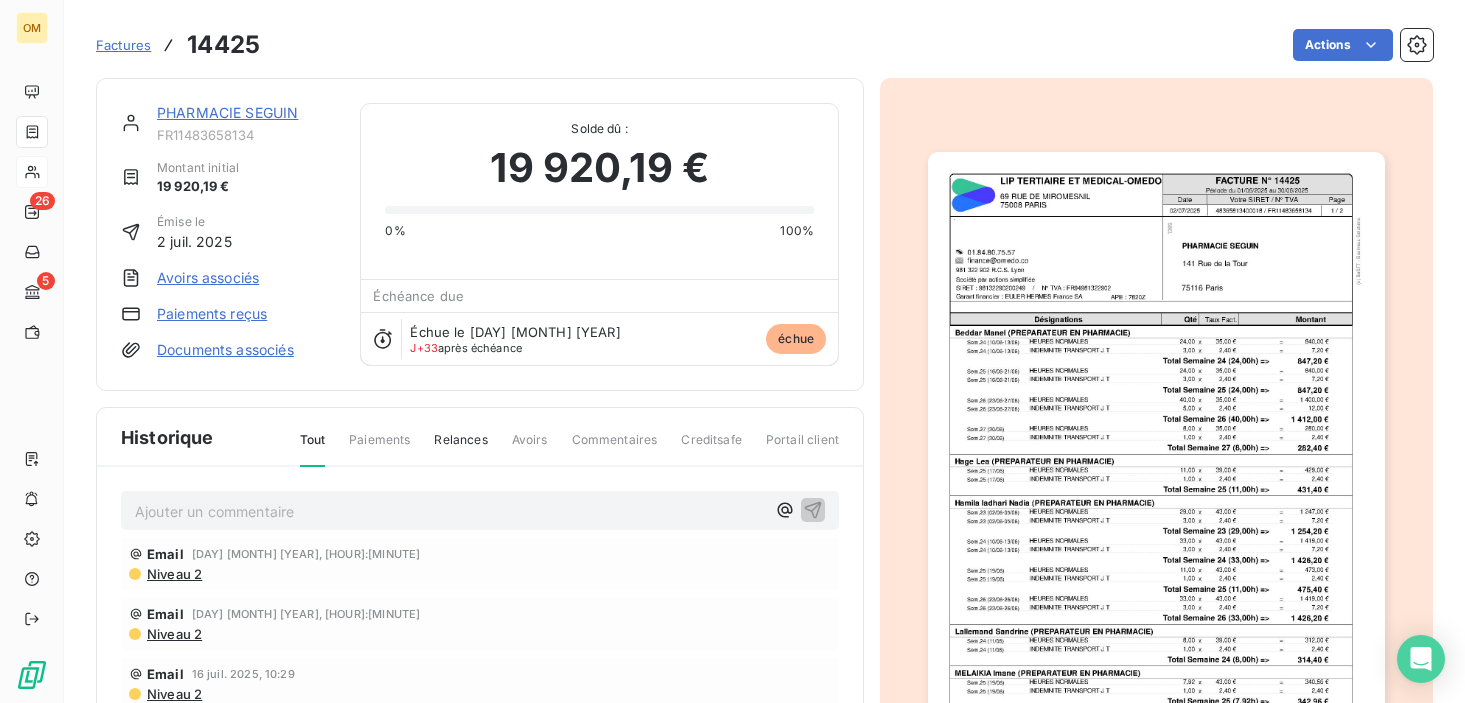 click on "PHARMACIE SEGUIN" at bounding box center [227, 112] 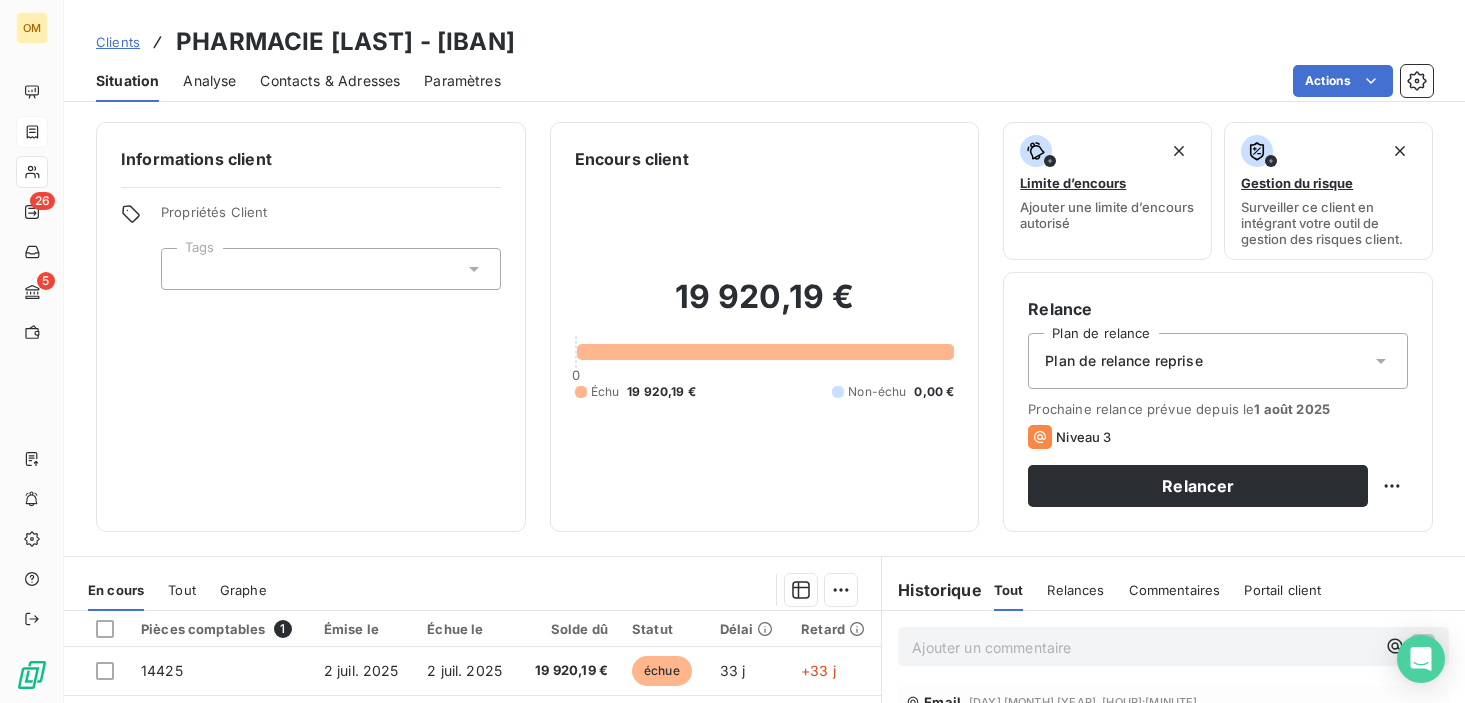 scroll, scrollTop: 353, scrollLeft: 0, axis: vertical 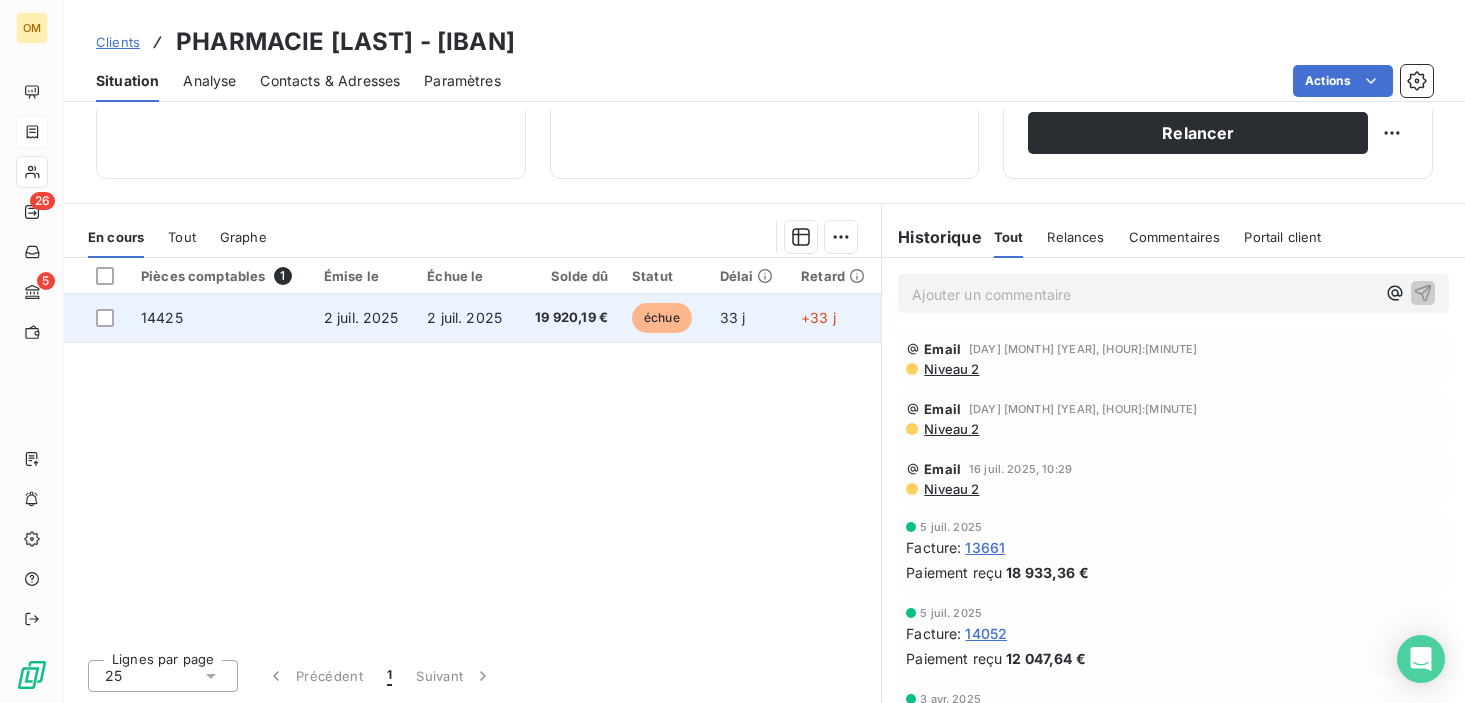 click on "2 juil. 2025" at bounding box center (464, 317) 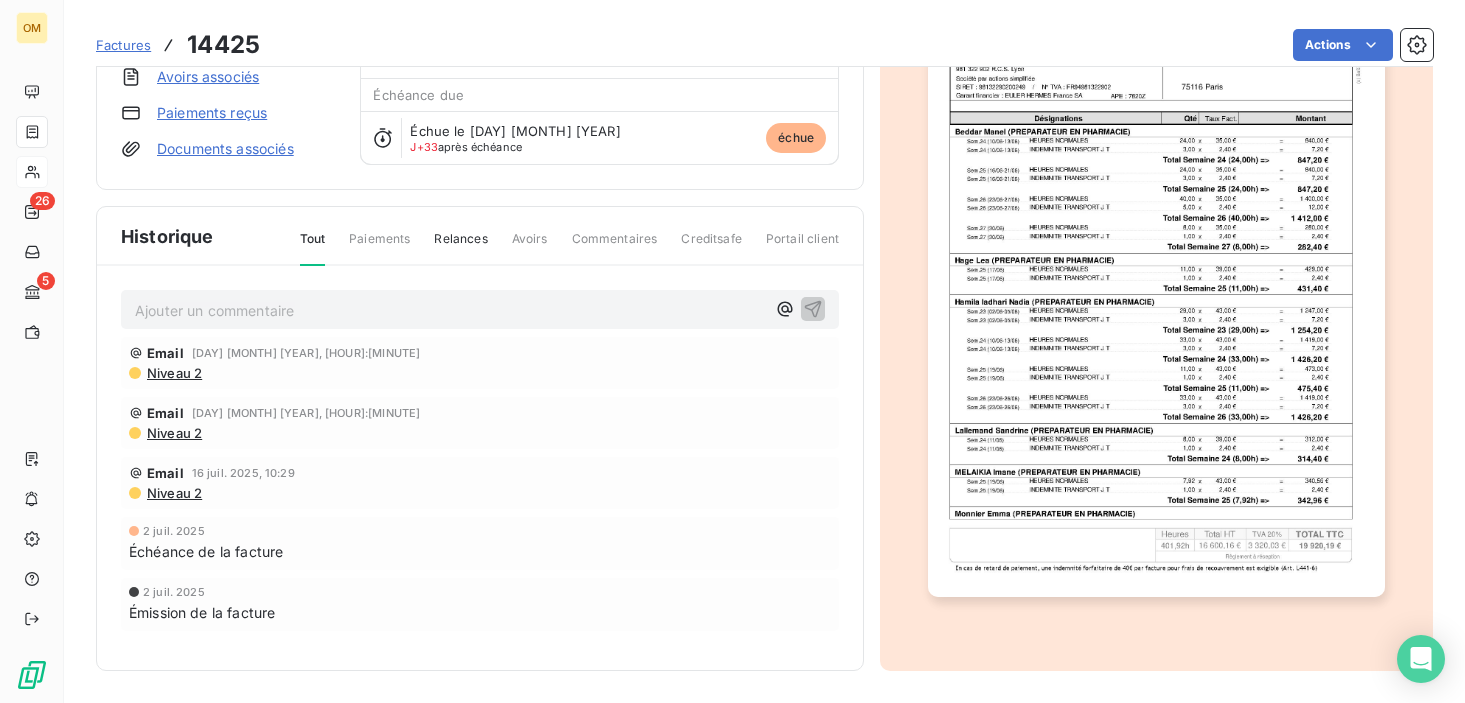 scroll, scrollTop: 0, scrollLeft: 0, axis: both 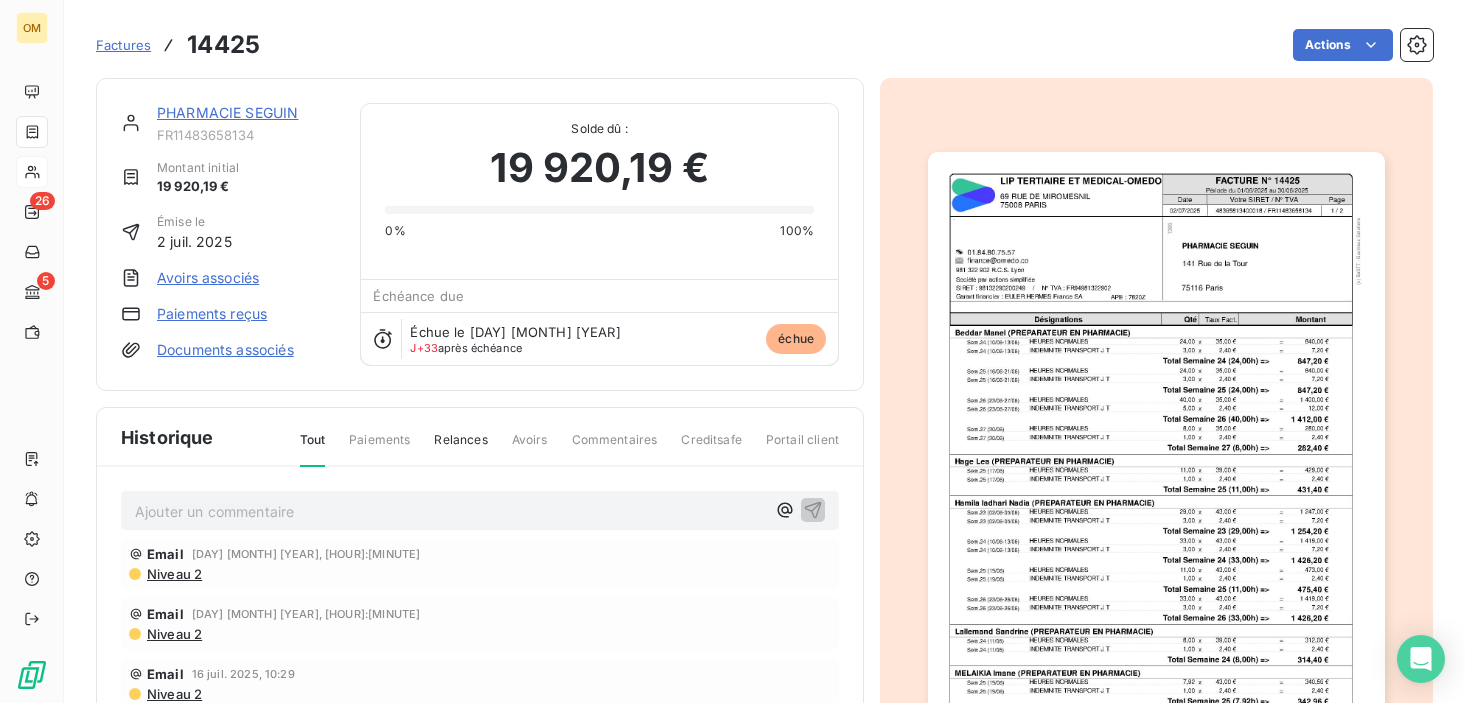 click on "PHARMACIE SEGUIN" at bounding box center [246, 113] 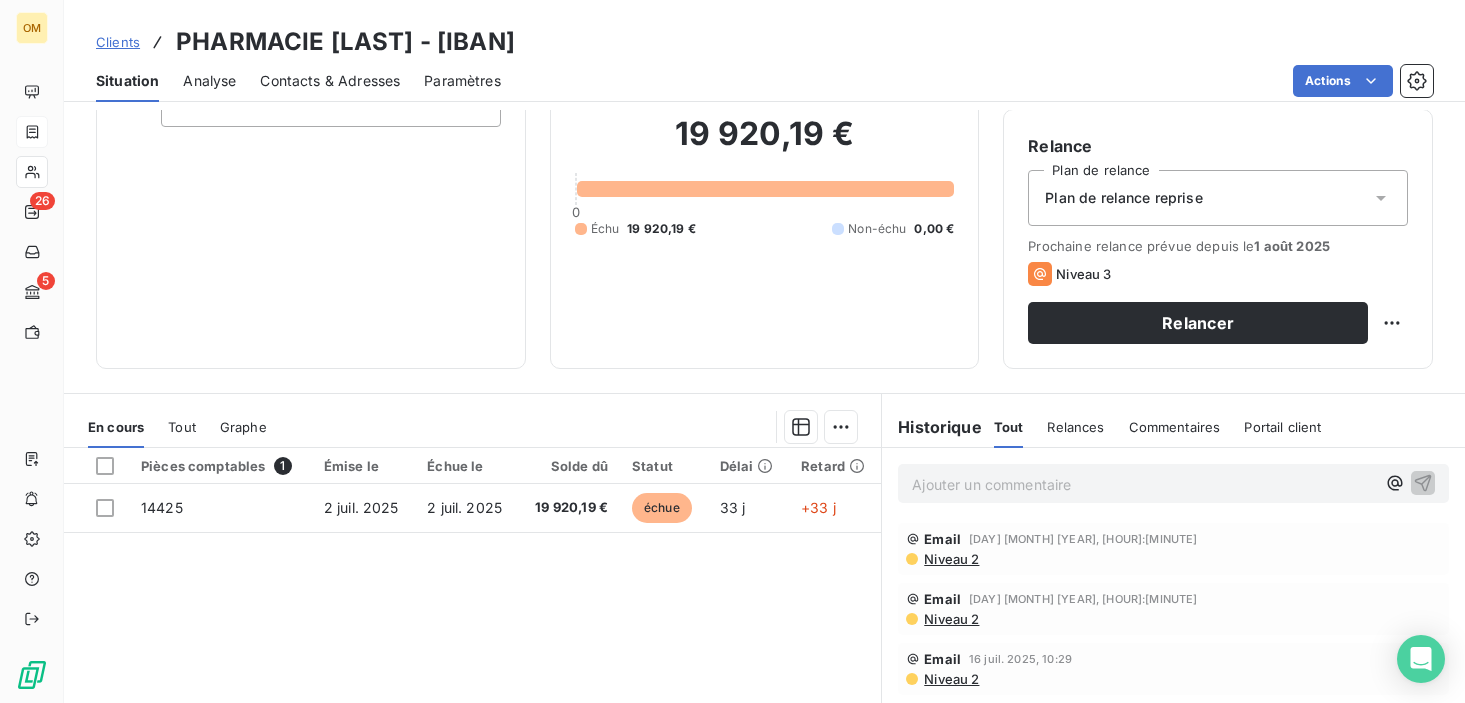scroll, scrollTop: 353, scrollLeft: 0, axis: vertical 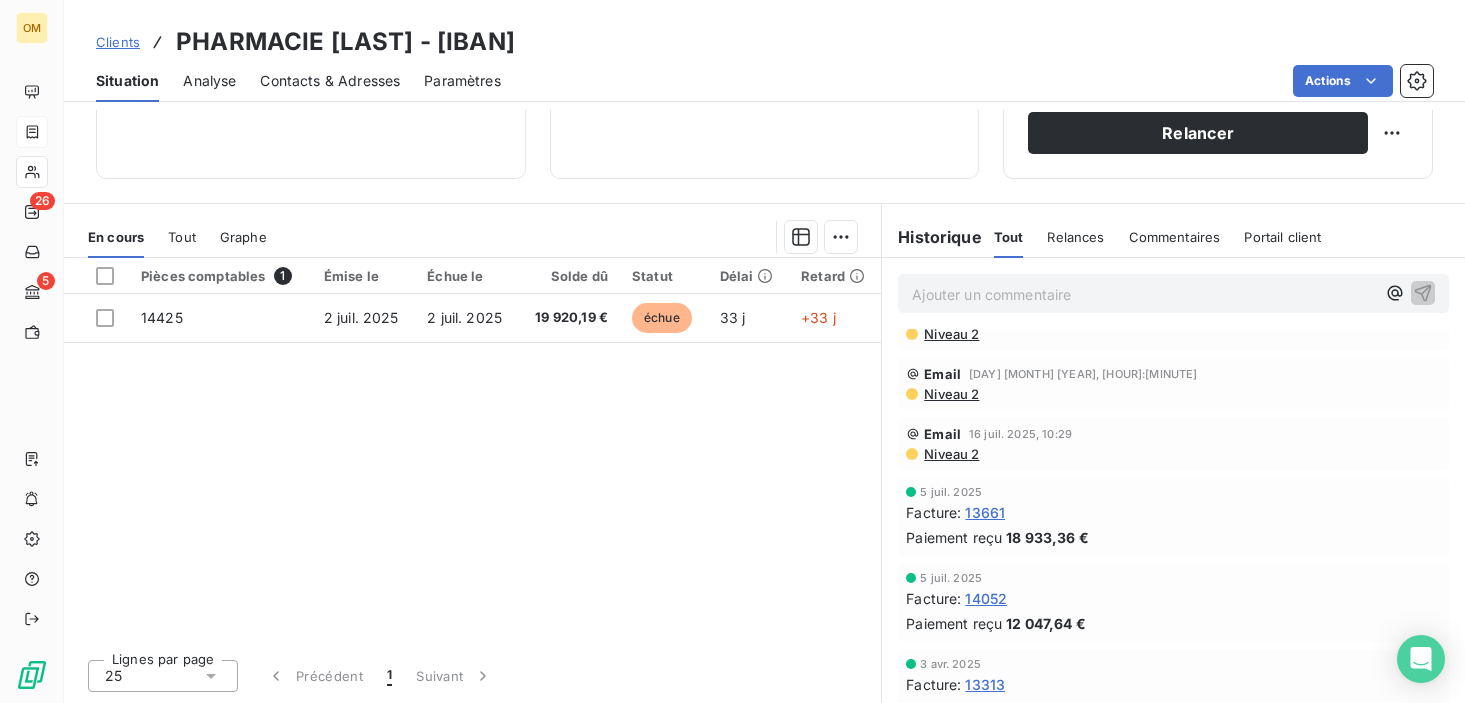 click on "13661" at bounding box center (985, 512) 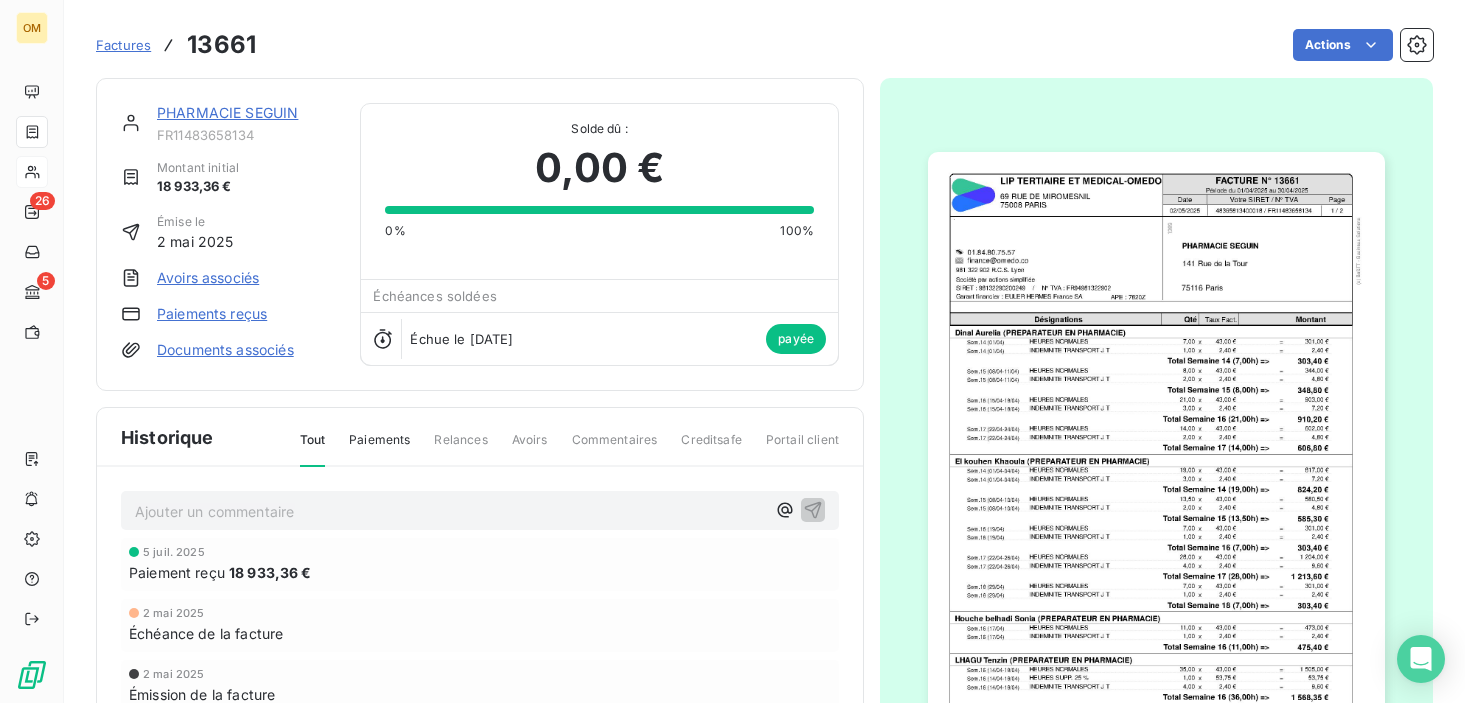 scroll, scrollTop: 202, scrollLeft: 0, axis: vertical 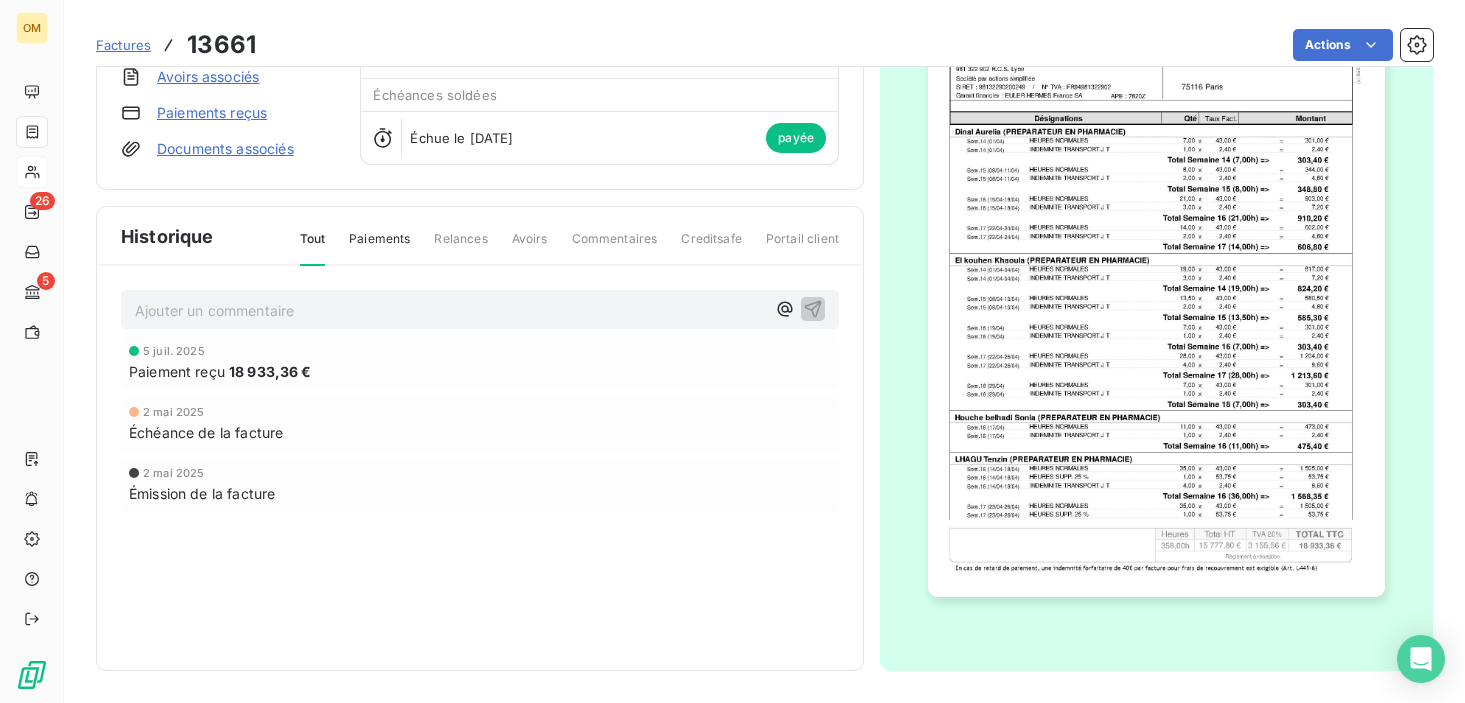 click at bounding box center [1156, 273] 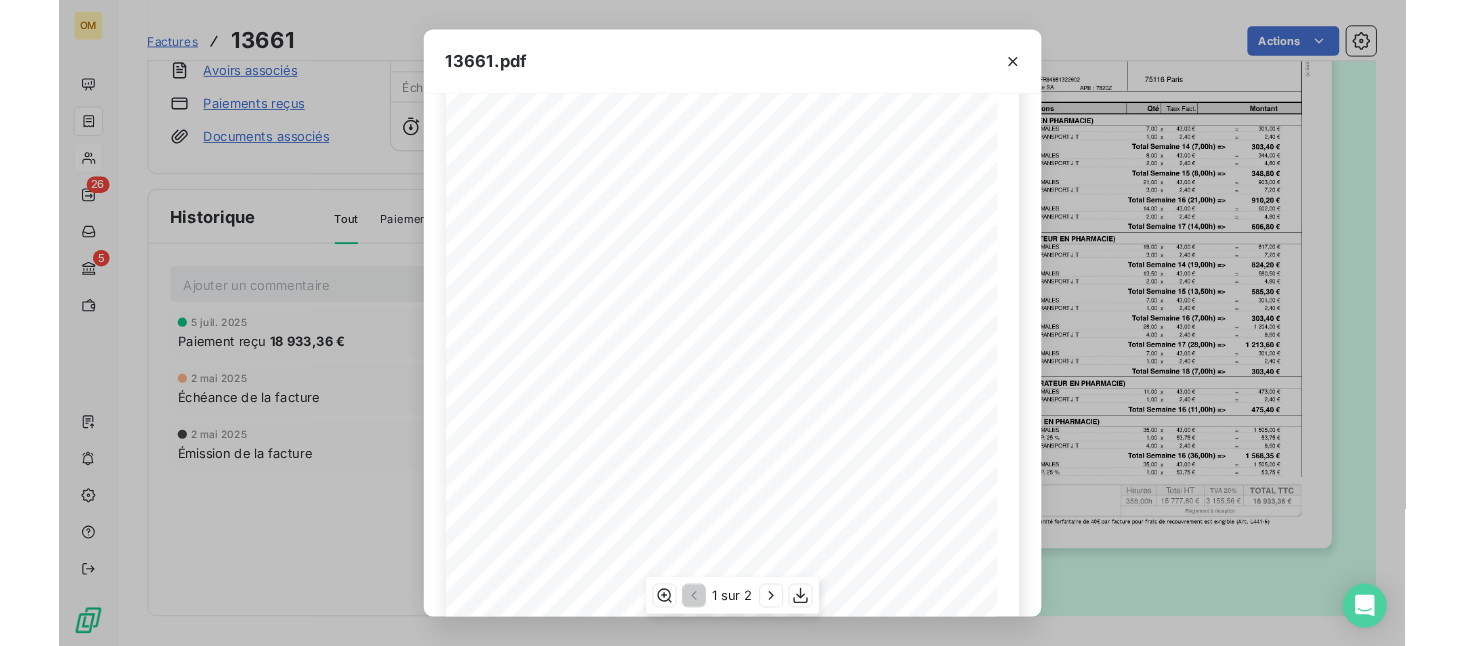 scroll, scrollTop: 327, scrollLeft: 0, axis: vertical 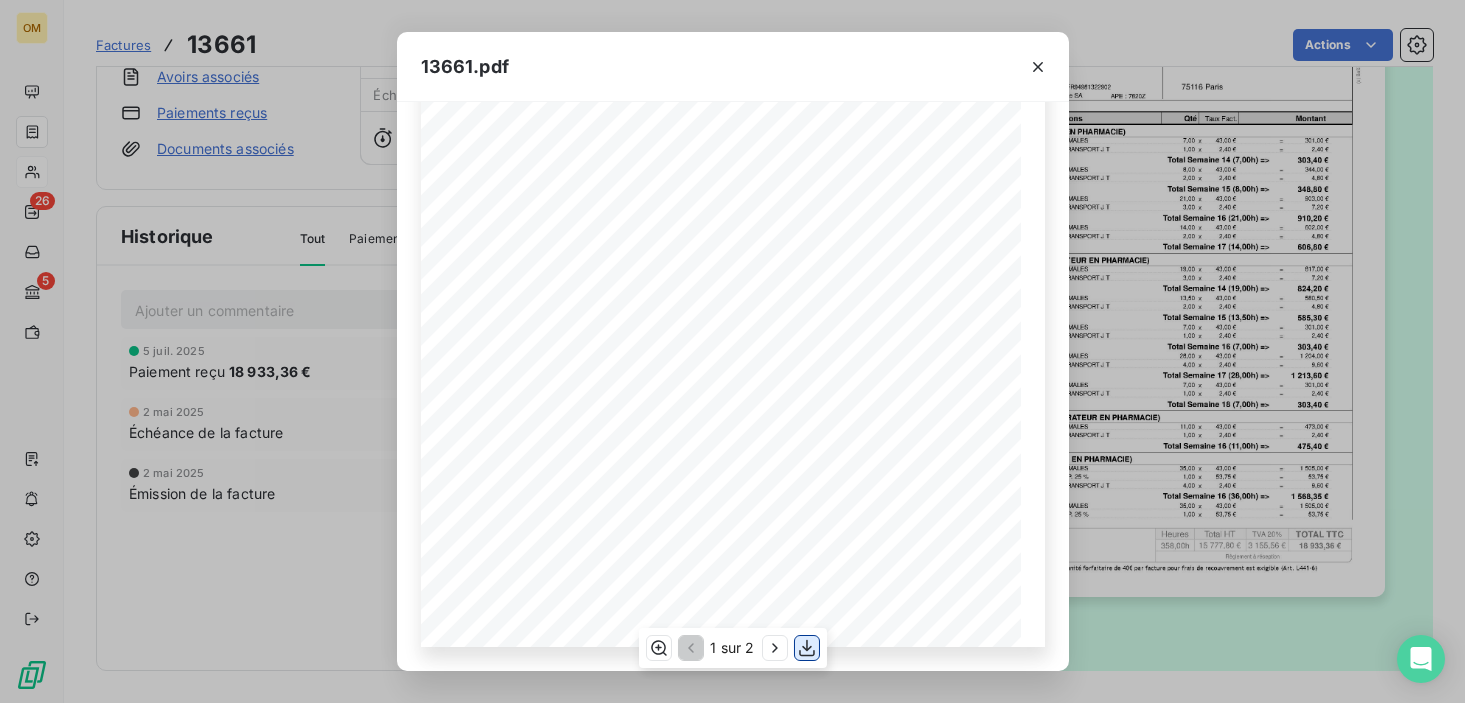 click 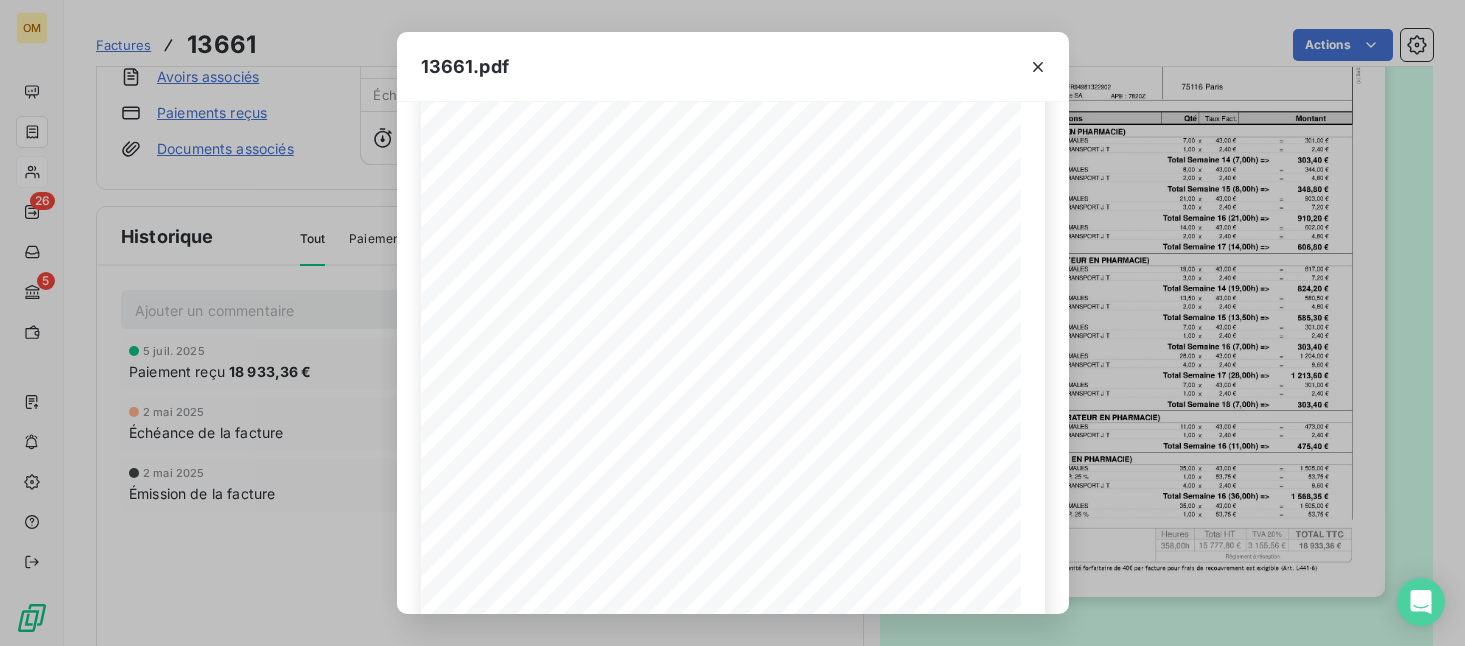 click on "[NUMBER].pdf FACTURE N° [NUMBER] [NUMBER] [STREET] [NUMBER] [CITY] [POSTAL_CODE] [CITY] [IBAN] [DATE] Page [NUMBER] / [IBAN] [DATE] Votre SIRET / N° TVA Période du [DATE] au [DATE] PHARMACIE [LAST] [NUMBER] [STREET] [NUMBER] [CITY] SIRET : [NUMBER] / N° TVA : [IBAN] APE : [CODE] [EMAIL] ([PHONE]) (c) BeSTT - Business Solutions [NUMBER] Garant financier : EULER HERMES France SA Société par actions simplifiée [NUMBER] R.C.S. Lyon Qté Taux Fact. Montant Désignations [LAST] [LAST] (PREPARATEUR EN PHARMACIE) [NUMBER] [CURRENCY] [CURRENCY] HEURES NORMALES Sem.[NUMBER] ([DATE]) x = [NUMBER] [CURRENCY] [CURRENCY] INDEMNITE TRANSPORT J T Sem.[NUMBER] ([DATE]) x = [CURRENCY] Total Semaine [NUMBER] ([NUMBER]h) => [NUMBER] [CURRENCY] [CURRENCY] HEURES NORMALES Sem.[NUMBER] ([DATE]-[DATE]) x = [NUMBER] [CURRENCY] [CURRENCY] INDEMNITE TRANSPORT J T Sem.[NUMBER] ([DATE]-[DATE]) x = [CURRENCY] Total Semaine [NUMBER] ([NUMBER]h) => [NUMBER] [CURRENCY] [CURRENCY] HEURES NORMALES Sem.[NUMBER] ([DATE]-[DATE]) x" at bounding box center [732, 323] 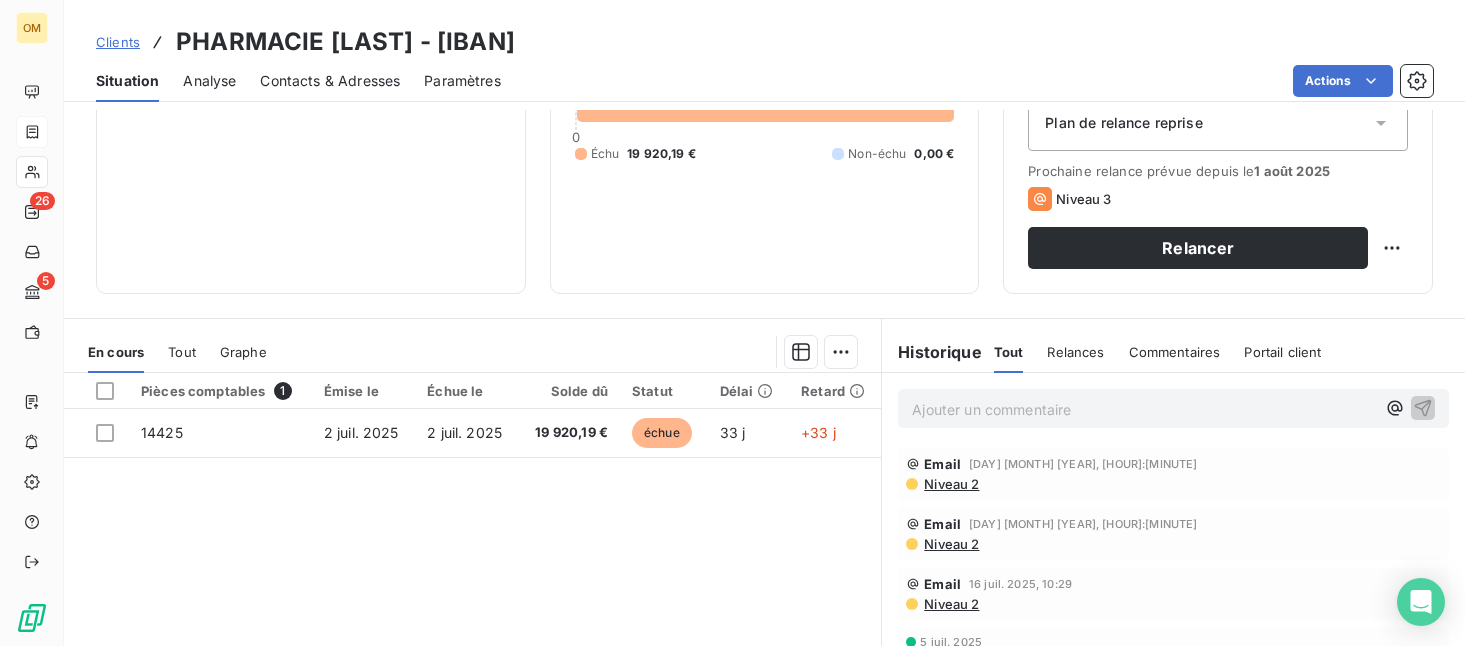 scroll, scrollTop: 309, scrollLeft: 0, axis: vertical 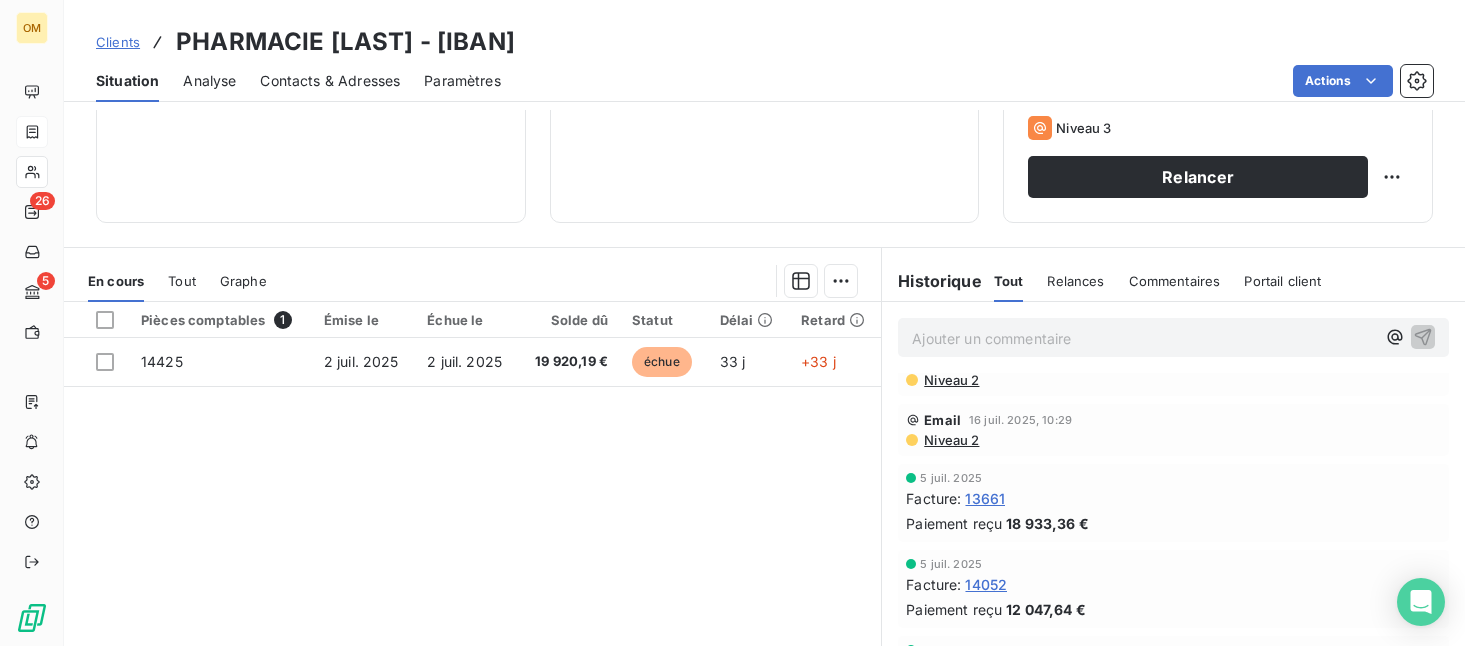 click on "14052" at bounding box center [986, 584] 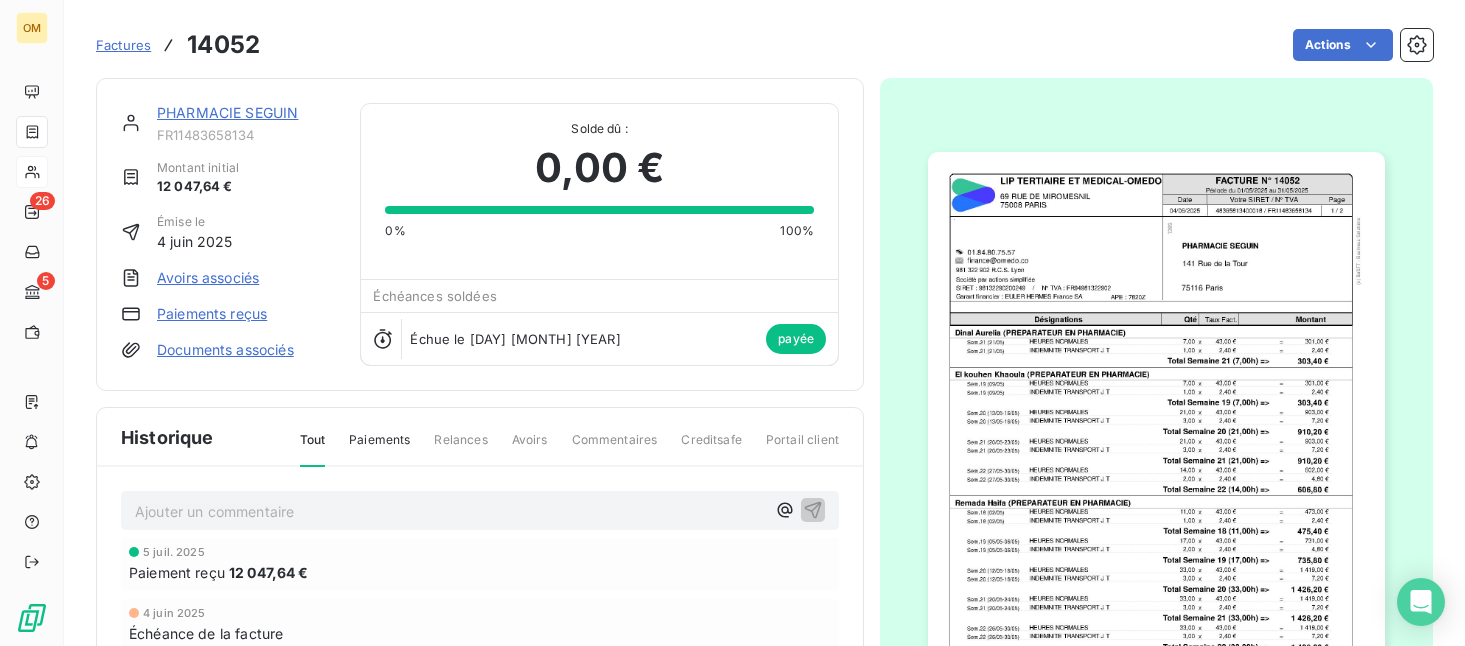 click at bounding box center [1156, 474] 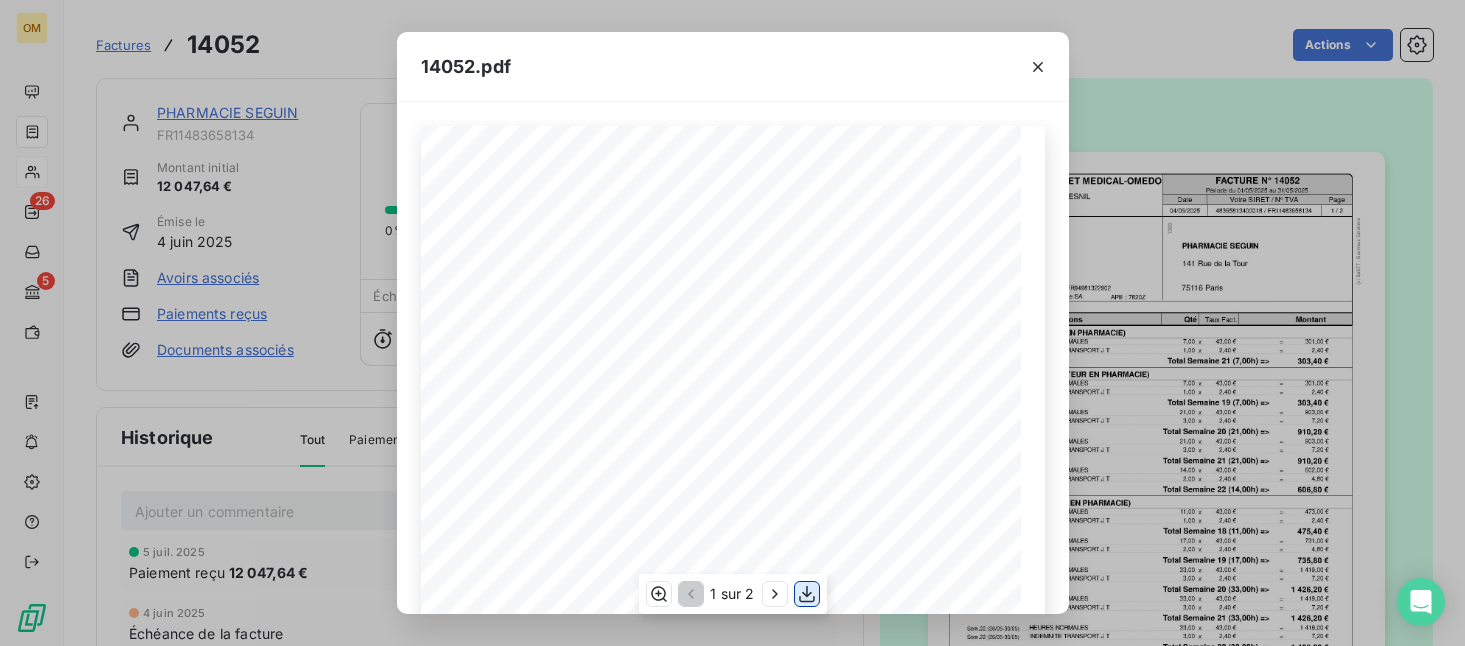 click 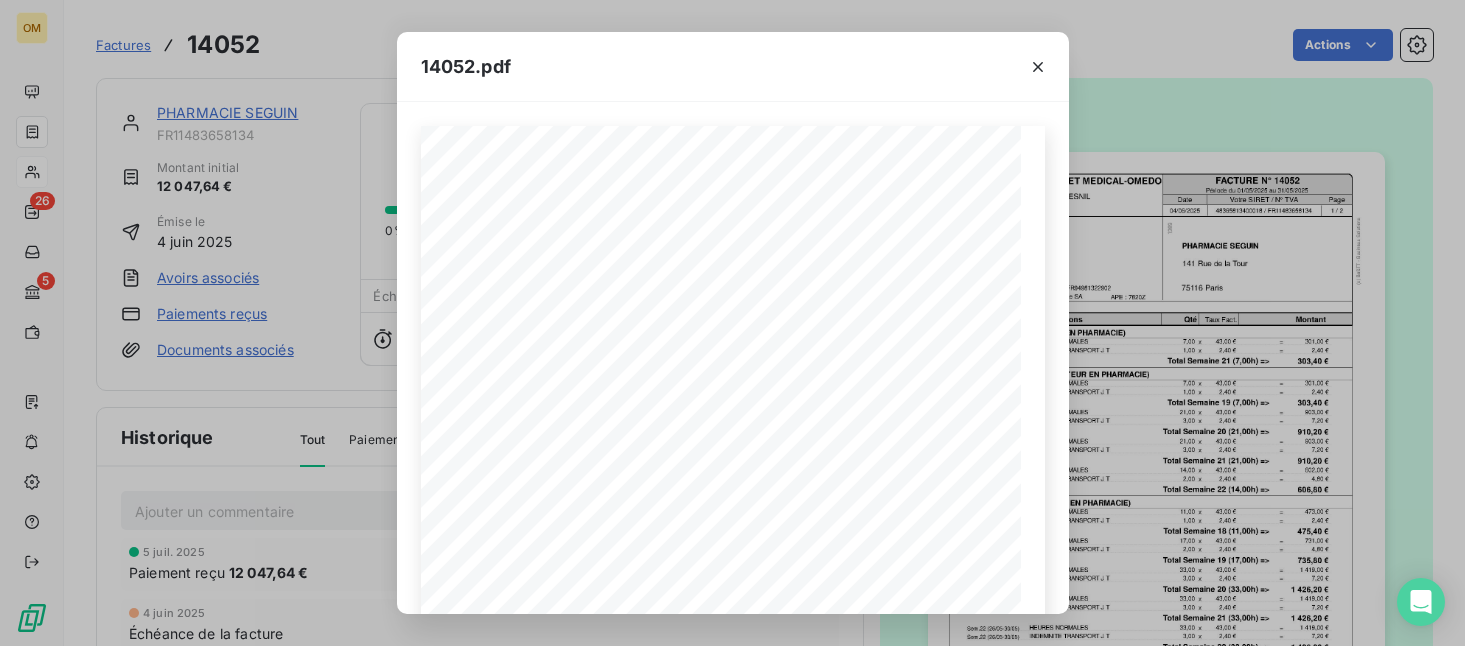 click on "[NUMBER] [STREET] [POSTAL_CODE] [CITY] [BRAND_NAME] Date Page [NUMBER] / [NUMBER] Votre SIRET / N° TVA Période du [DD]/[MM]/[YYYY] au [DD]/[MM]/[YYYY] [BRAND_NAME] [NUMBER] [STREET] [POSTAL_CODE] [CITY] SIRET [NUMBER] / N° TVA [VAT_NUMBER] APE [CODE] [EMAIL] [PHONE] (c) [BRAND_NAME] - [BRAND_NAME] [NUMBER] Garant financier [BRAND_NAME] [BRAND_NAME] [BRAND_NAME] [NUMBER] R.C.S. [CITY] Qté Taux Fact. Montant Désignations [FIRST] [LAST] ([ROLE]) [AMOUNT] [CURRENCY] [CURRENCY] HEURES NORMALES Sem.[WEEK] ([DD]/[MM]) x = [NUMBER] [CURRENCY] [CURRENCY] INDEMNITE TRANSPORT J T Sem.[WEEK] ([DD]/[MM]) x = [CURRENCY] Total Semaine [WEEK] ([HOURS]h) => [FIRST] [LAST] ([ROLE]) [AMOUNT] [CURRENCY] [CURRENCY] HEURES NORMALES Sem.[WEEK] ([DD]/[MM]) x = [NUMBER] [CURRENCY] [CURRENCY] INDEMNITE TRANSPORT J T Sem.[WEEK] ([DD]/[MM]) x = [CURRENCY] Total Semaine [WEEK] ([HOURS]h) => [AMOUNT] [CURRENCY] [CURRENCY] x =" at bounding box center (732, 323) 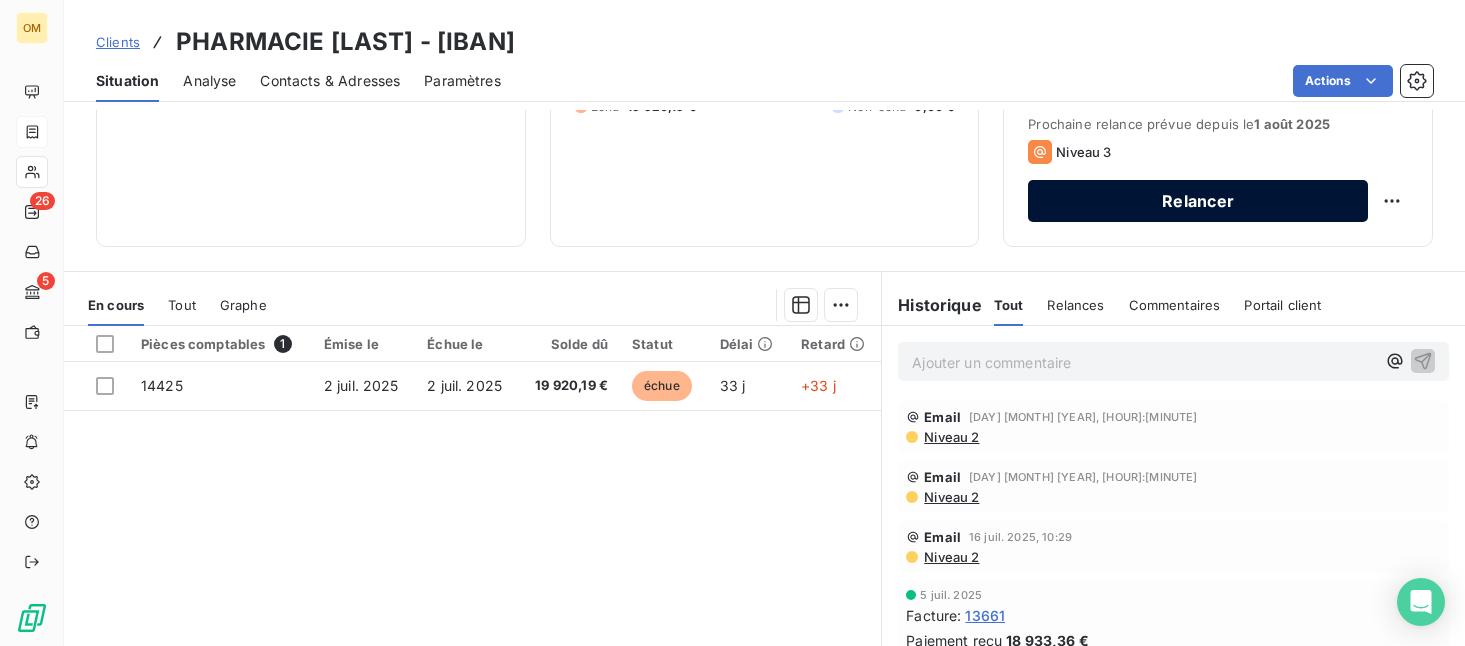 scroll, scrollTop: 297, scrollLeft: 0, axis: vertical 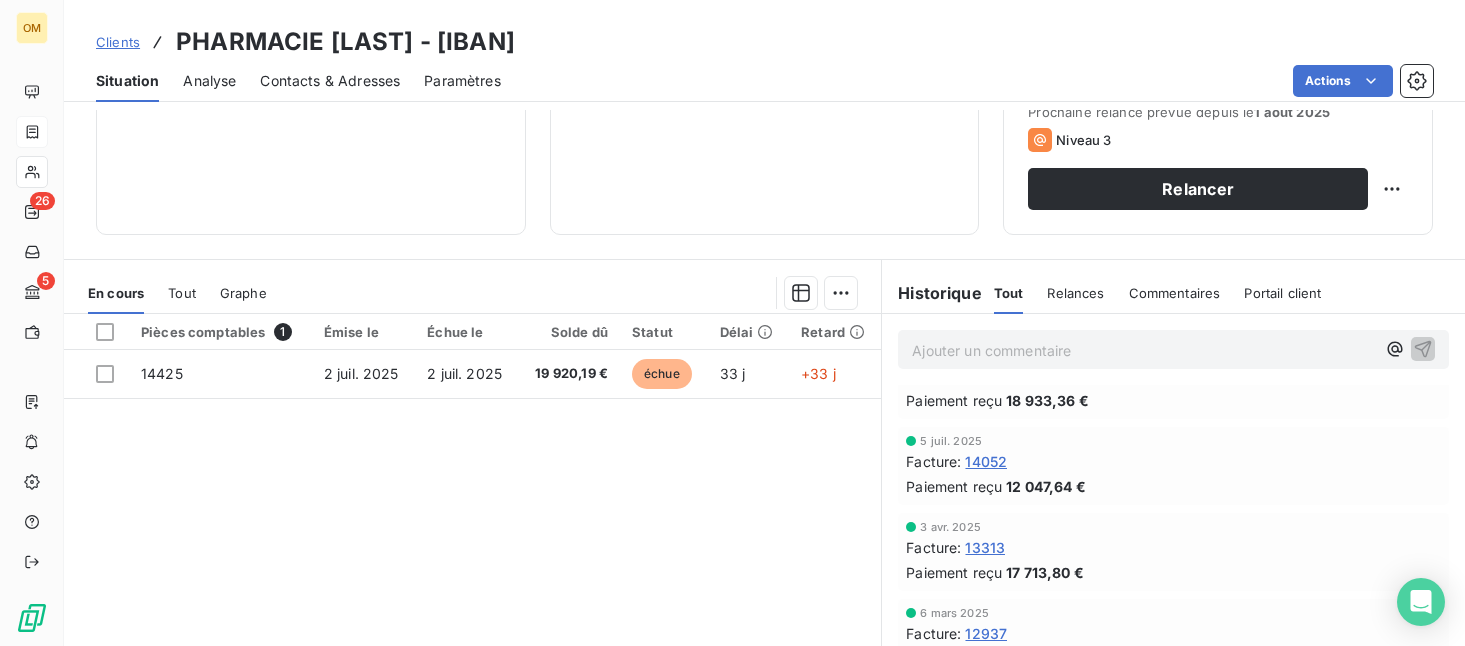 click on "13313" at bounding box center [985, 547] 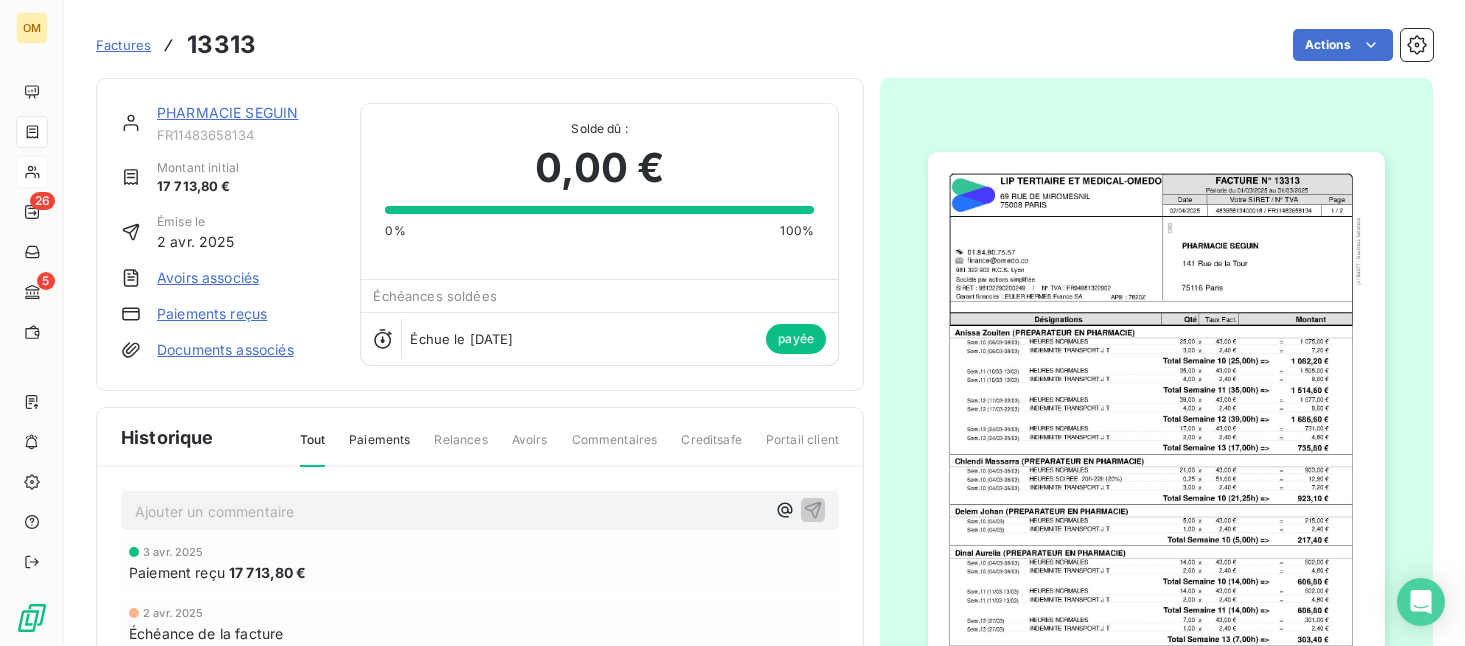 click at bounding box center (1156, 474) 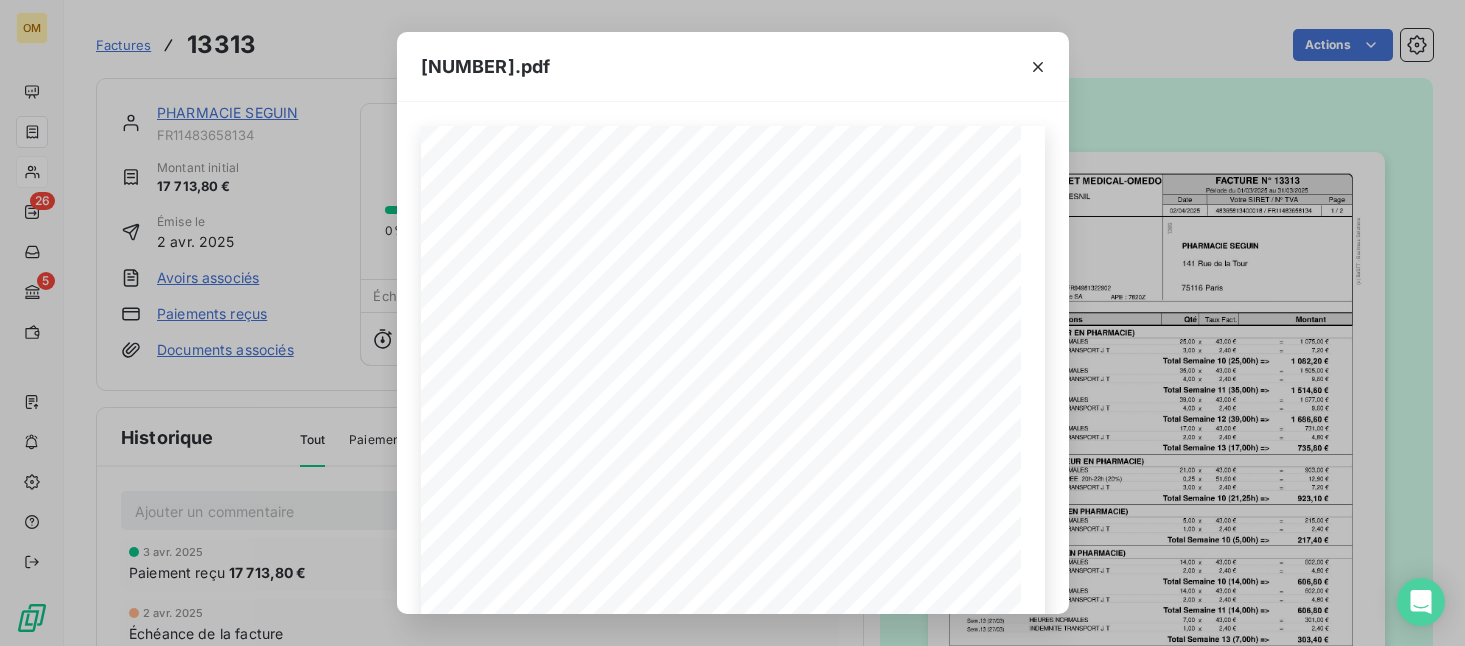 click on "[NUMBER] [STREET] [POSTAL_CODE] [CITY] [BRAND_NAME] Date Page [NUMBER] / [NUMBER] Votre SIRET / N° TVA Période du [DD]/[MM]/[YYYY] au [DD]/[MM]/[YYYY] [BRAND_NAME] [NUMBER] [STREET] [POSTAL_CODE] [CITY] SIRET [NUMBER] / N° TVA [VAT_NUMBER] APE [CODE] [EMAIL] [PHONE] (c) [BRAND_NAME] - [BRAND_NAME] [NUMBER] Garant financier [BRAND_NAME] [BRAND_NAME] [BRAND_NAME] [NUMBER] R.C.S. [CITY] Qté Taux Fact. Montant Désignations [FIRST] [LAST] ([ROLE]) [AMOUNT] [CURRENCY] [CURRENCY] HEURES NORMALES Sem.[WEEK] ([DD]/[MM]-[DD]/[MM]) x = [NUMBER] [CURRENCY] [CURRENCY] INDEMNITE TRANSPORT J T Sem.[WEEK] ([DD]/[MM]-[DD]/[MM]) x = [CURRENCY] Total Semaine [WEEK] ([HOURS]h) => [AMOUNT] [CURRENCY] [CURRENCY] HEURES NORMALES Sem.[WEEK] ([DD]/[MM]-[DD]/[MM]) x = [AMOUNT] [CURRENCY] [CURRENCY] INDEMNITE TRANSPORT J T Sem.[WEEK] ([DD]/[MM]-[DD]/[MM]) x = [CURRENCY] Total Semaine [WEEK] ([HOURS]h) => [AMOUNT] [CURRENCY] [CURRENCY] x =" at bounding box center (732, 323) 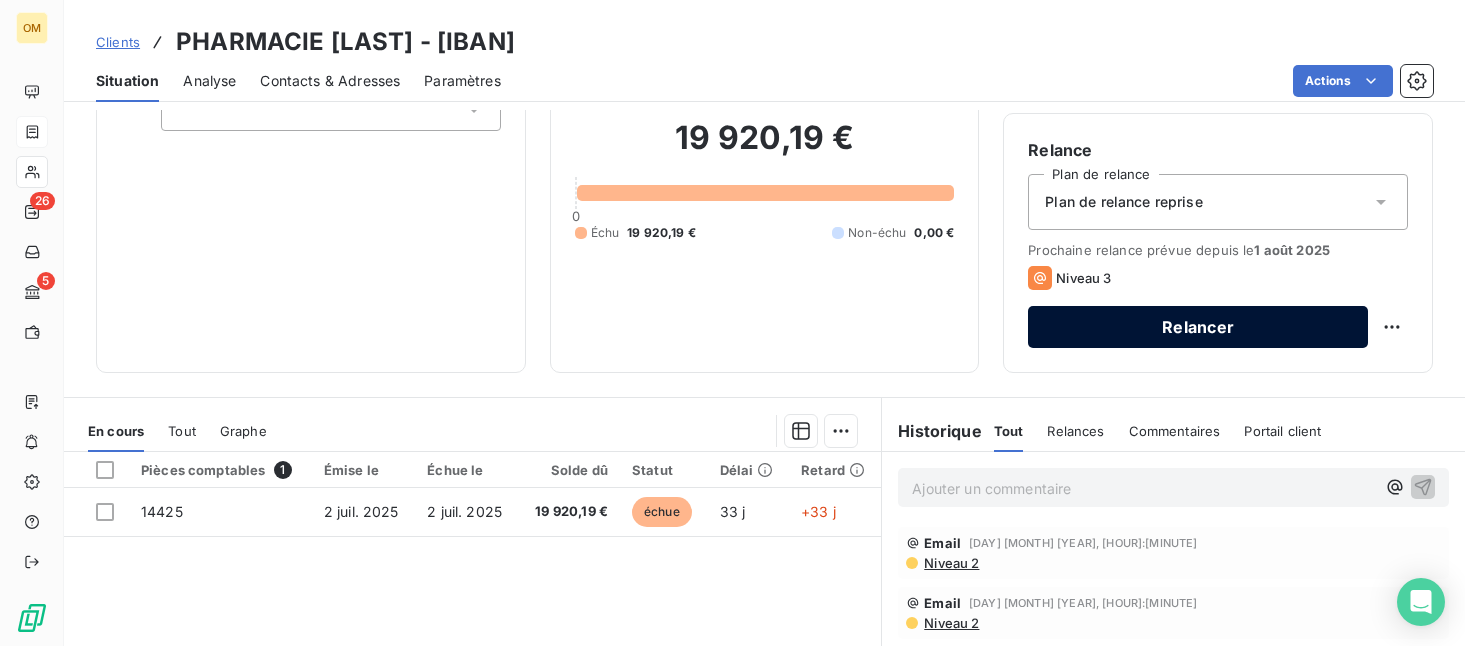 scroll, scrollTop: 191, scrollLeft: 0, axis: vertical 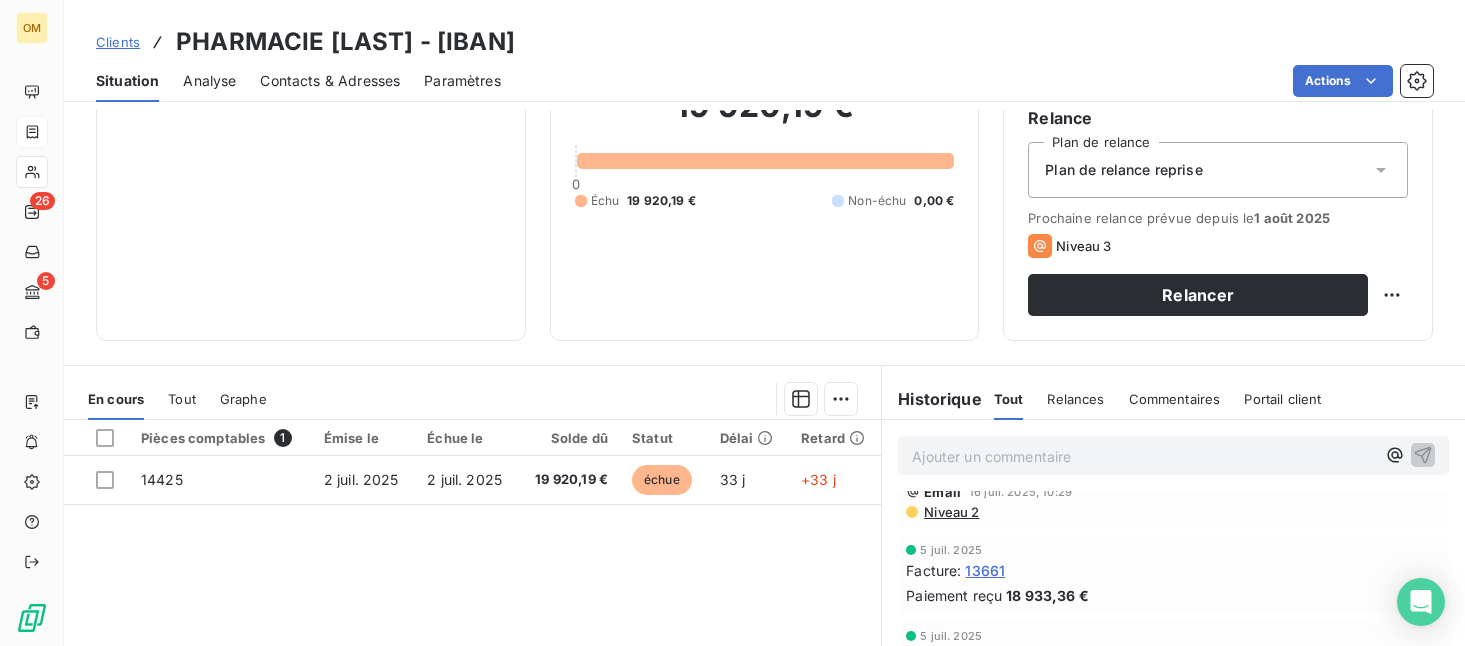 click on "13661" at bounding box center (985, 570) 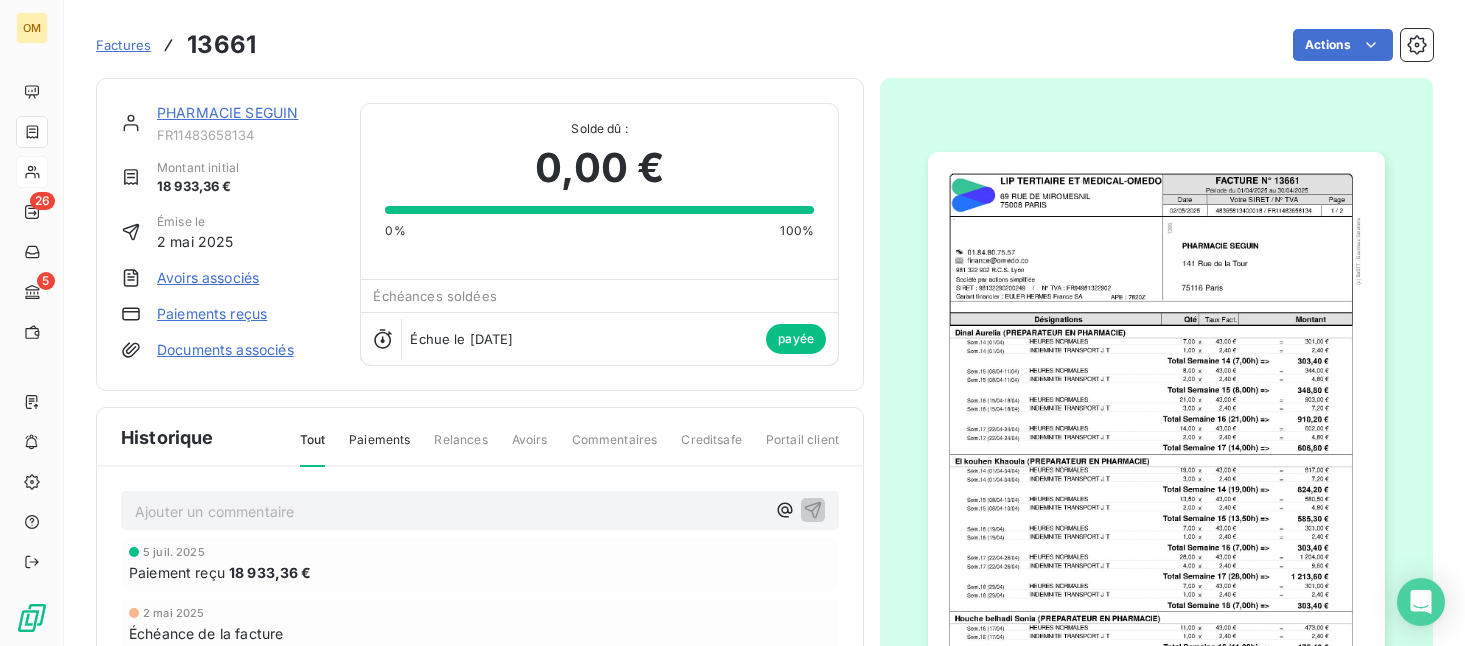 click at bounding box center [1156, 474] 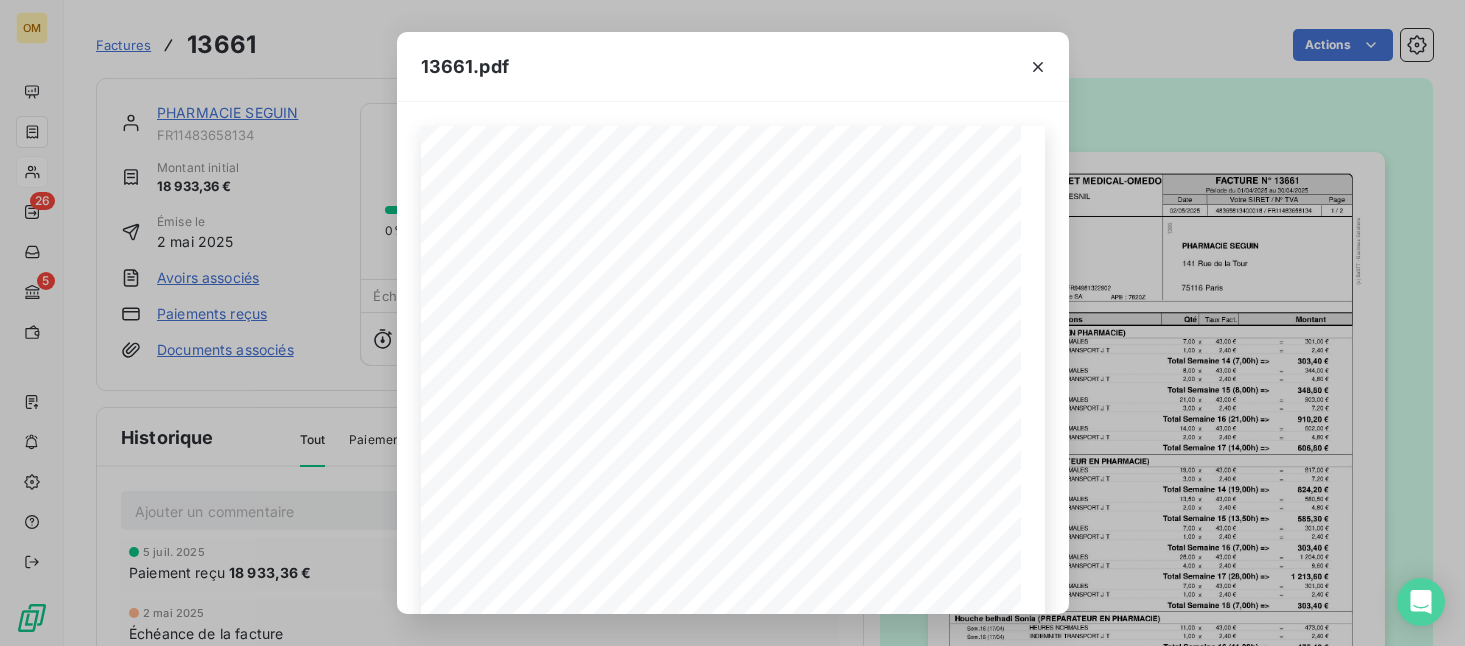 click on "[NUMBER].pdf FACTURE N° [NUMBER] [NUMBER] [STREET] [NUMBER] [CITY] [POSTAL_CODE] [CITY] [IBAN] [DATE] Page [NUMBER] / [IBAN] [DATE] Votre SIRET / N° TVA Période du [DATE] au [DATE] PHARMACIE [LAST] [NUMBER] [STREET] [NUMBER] [CITY] SIRET : [NUMBER] / N° TVA : [IBAN] APE : [CODE] [EMAIL] ([PHONE]) (c) BeSTT - Business Solutions [NUMBER] Garant financier : EULER HERMES France SA Société par actions simplifiée [NUMBER] R.C.S. Lyon Qté Taux Fact. Montant Désignations [LAST] [LAST] (PREPARATEUR EN PHARMACIE) [NUMBER] [CURRENCY] [CURRENCY] HEURES NORMALES Sem.[NUMBER] ([DATE]) x = [NUMBER] [CURRENCY] [CURRENCY] INDEMNITE TRANSPORT J T Sem.[NUMBER] ([DATE]) x = [CURRENCY] Total Semaine [NUMBER] ([NUMBER]h) => [NUMBER] [CURRENCY] [CURRENCY] HEURES NORMALES Sem.[NUMBER] ([DATE]-[DATE]) x = [NUMBER] [CURRENCY] [CURRENCY] INDEMNITE TRANSPORT J T Sem.[NUMBER] ([DATE]-[DATE]) x = [CURRENCY] Total Semaine [NUMBER] ([NUMBER]h) => [NUMBER] [CURRENCY] [CURRENCY] HEURES NORMALES Sem.[NUMBER] ([DATE]-[DATE]) x" at bounding box center (732, 323) 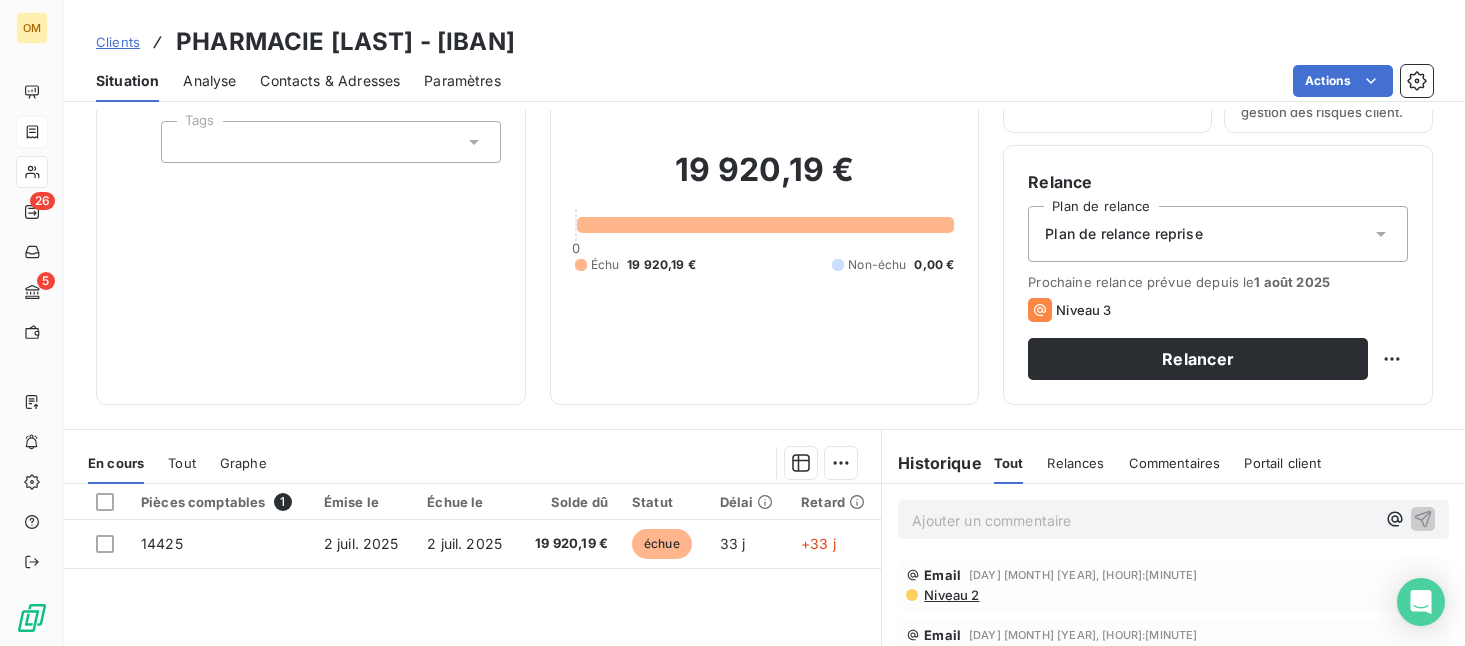 scroll, scrollTop: 263, scrollLeft: 0, axis: vertical 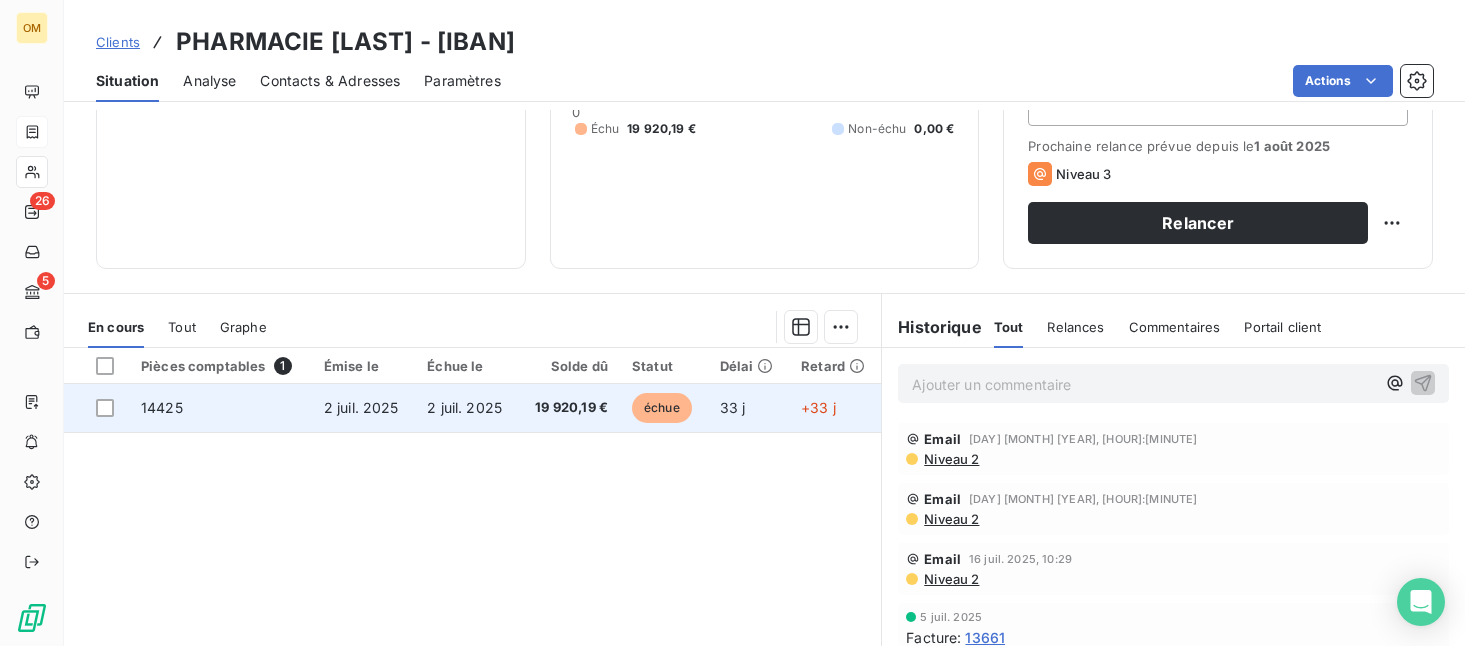 click on "19 920,19 €" at bounding box center [569, 408] 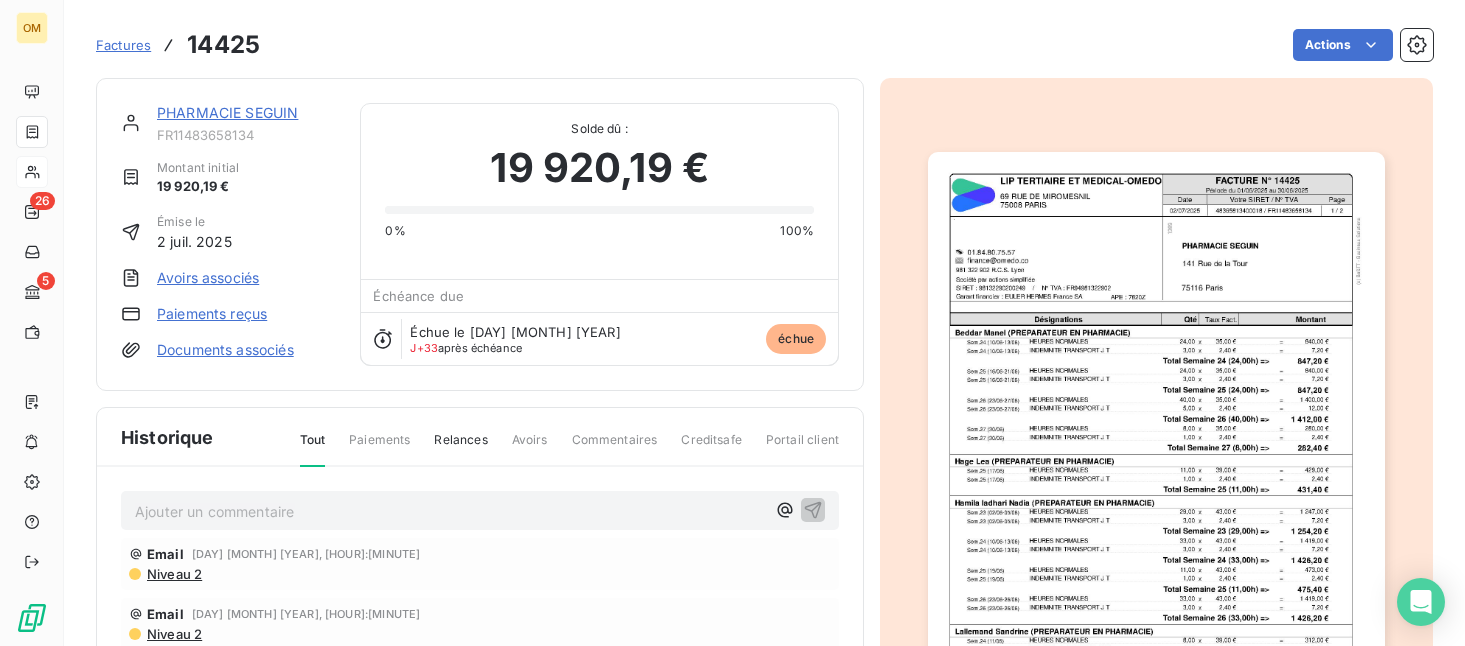 click at bounding box center [1156, 474] 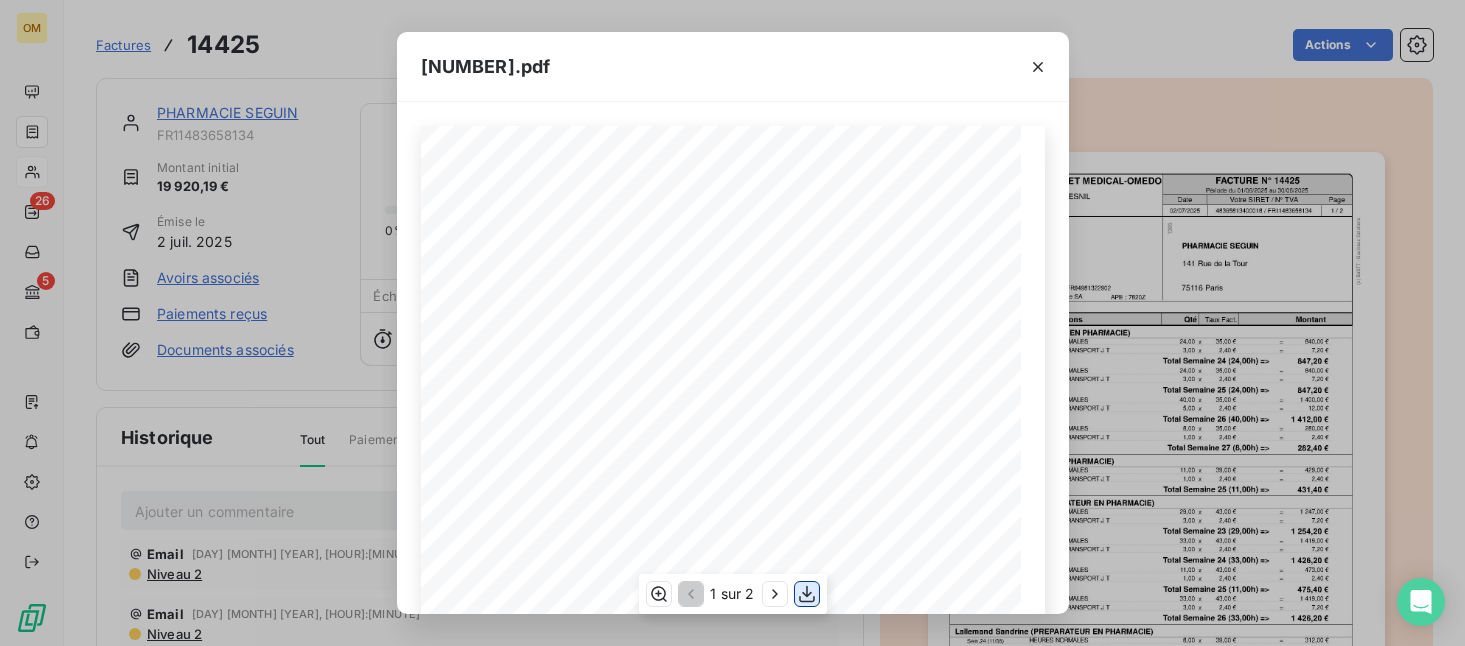 click 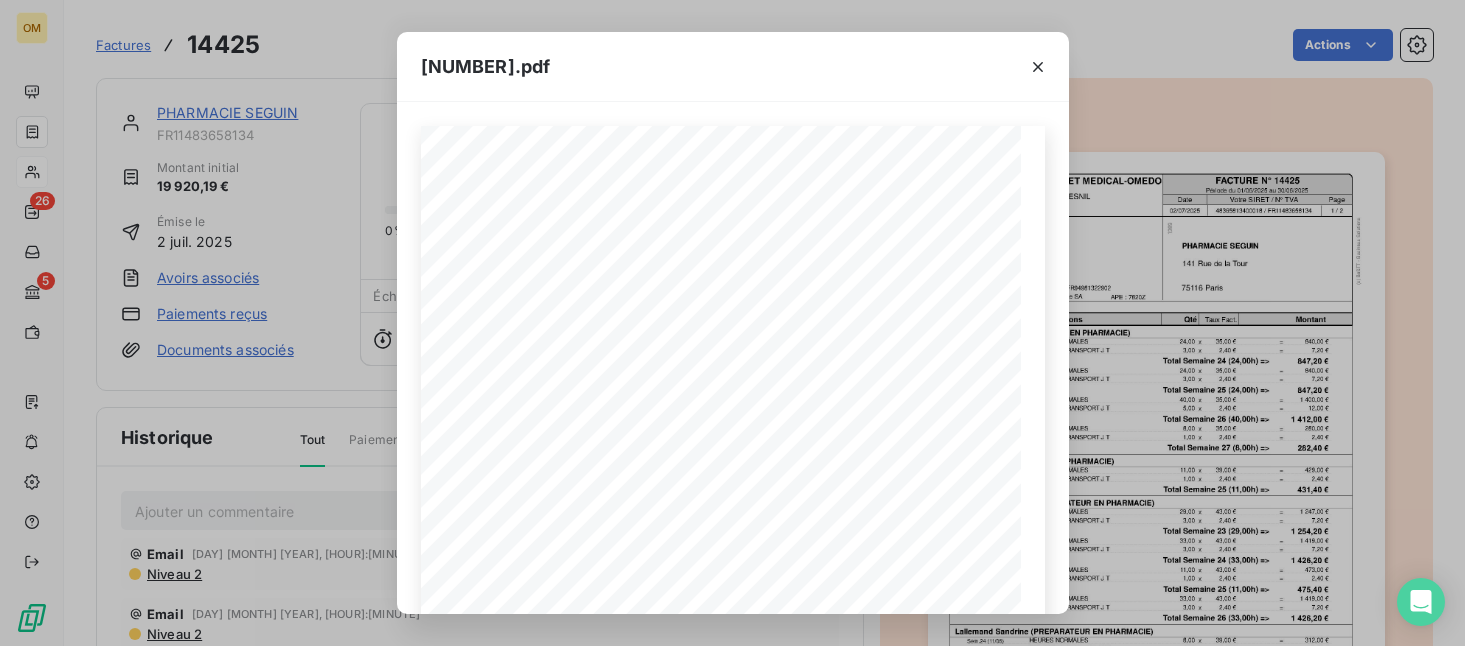 click on "[NUMBER] [STREET] [POSTAL_CODE] [CITY] [BRAND_NAME] Date Page [NUMBER] / [NUMBER] Votre SIRET / N° TVA Période du [DD]/[MM]/[YYYY] au [DD]/[MM]/[YYYY] [BRAND_NAME] [NUMBER] [STREET] [POSTAL_CODE] [CITY] SIRET [NUMBER] / N° TVA [VAT_NUMBER] APE [CODE] [EMAIL] [PHONE] (c) [BRAND_NAME] - [BRAND_NAME] [NUMBER] Garant financier [BRAND_NAME] [BRAND_NAME] [BRAND_NAME] [NUMBER] R.C.S. [CITY] Qté Taux Fact. Montant Désignations [FIRST] [LAST] ([ROLE]) [AMOUNT] [CURRENCY] [CURRENCY] HEURES NORMALES Sem.[WEEK] ([DD]/[MM]-[DD]/[MM]) x = [NUMBER] [CURRENCY] [CURRENCY] INDEMNITE TRANSPORT J T Sem.[WEEK] ([DD]/[MM]-[DD]/[MM]) x = [CURRENCY] Total Semaine [WEEK] ([HOURS]h) => [AMOUNT] [CURRENCY] [CURRENCY] HEURES NORMALES Sem.[WEEK] ([DD]/[MM]-[DD]/[MM]) x = [AMOUNT] [CURRENCY] [CURRENCY] INDEMNITE TRANSPORT J T Sem.[WEEK] ([DD]/[MM]-[DD]/[MM]) x = [CURRENCY] Total Semaine [WEEK] ([HOURS]h) => [AMOUNT] [CURRENCY] [CURRENCY] HEURES NORMALES x =" at bounding box center (732, 323) 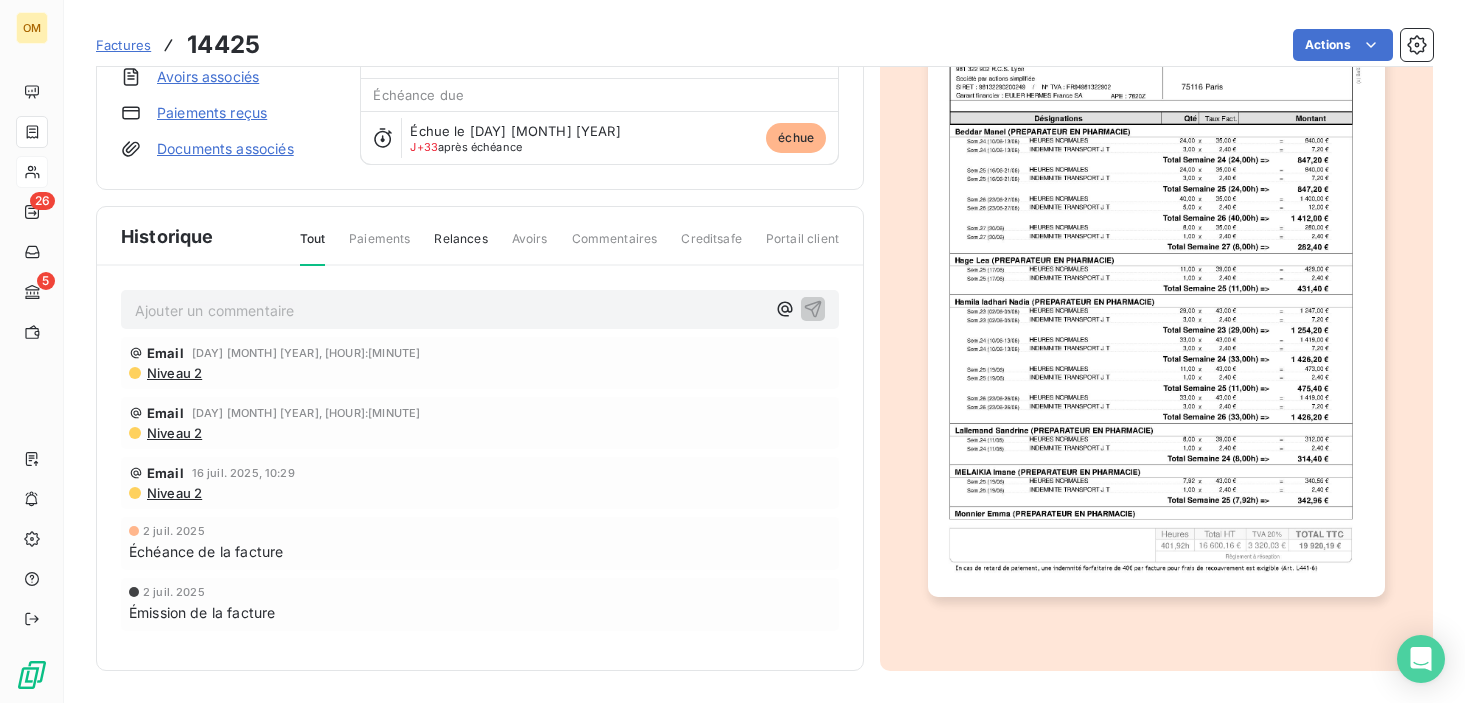 scroll, scrollTop: 0, scrollLeft: 0, axis: both 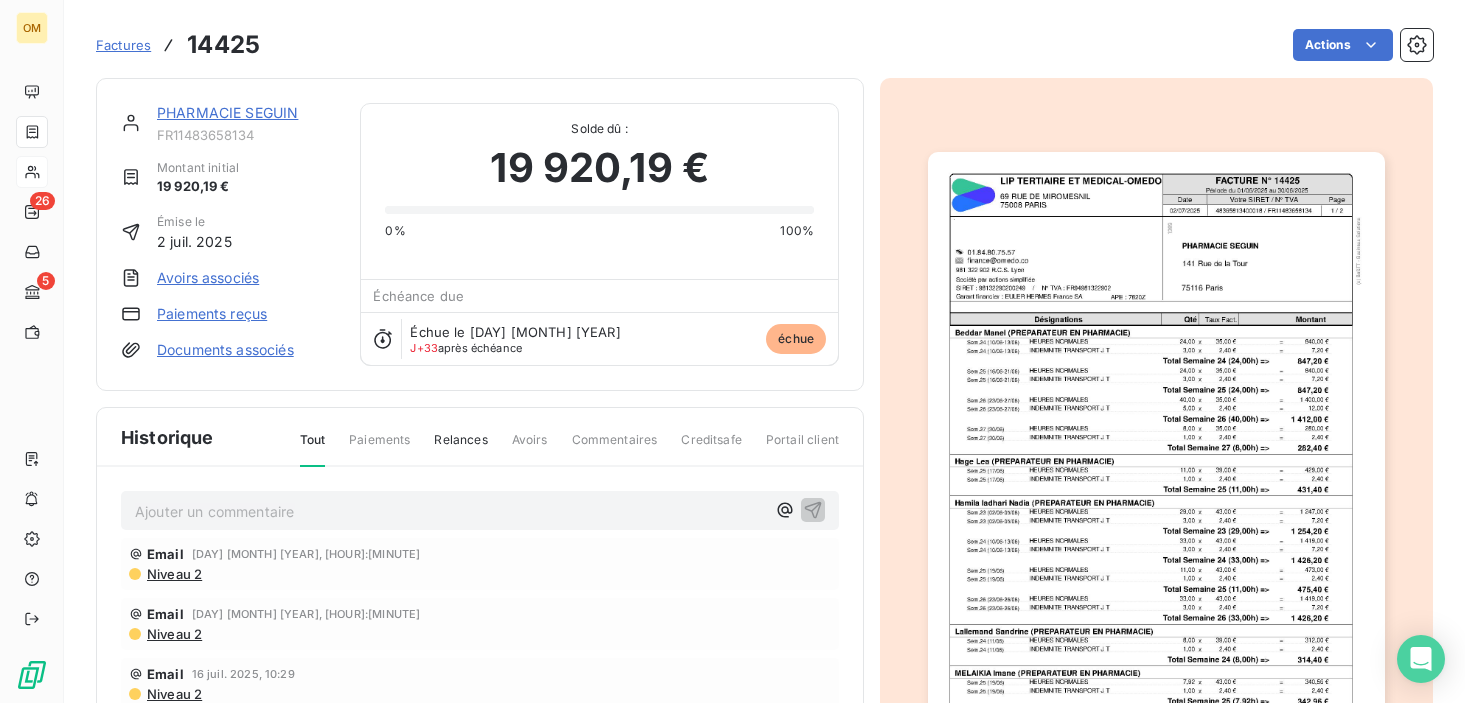 click on "Actions" at bounding box center (858, 45) 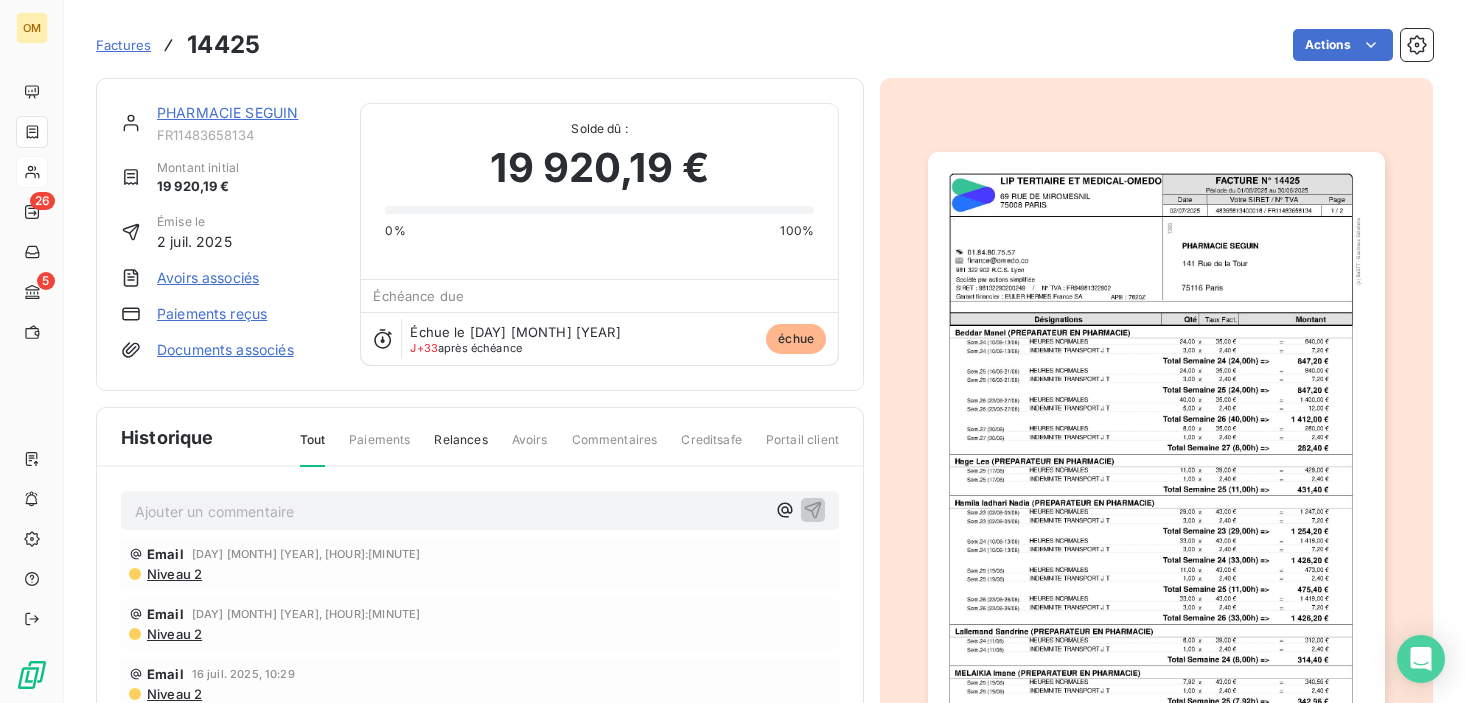 scroll, scrollTop: 202, scrollLeft: 0, axis: vertical 